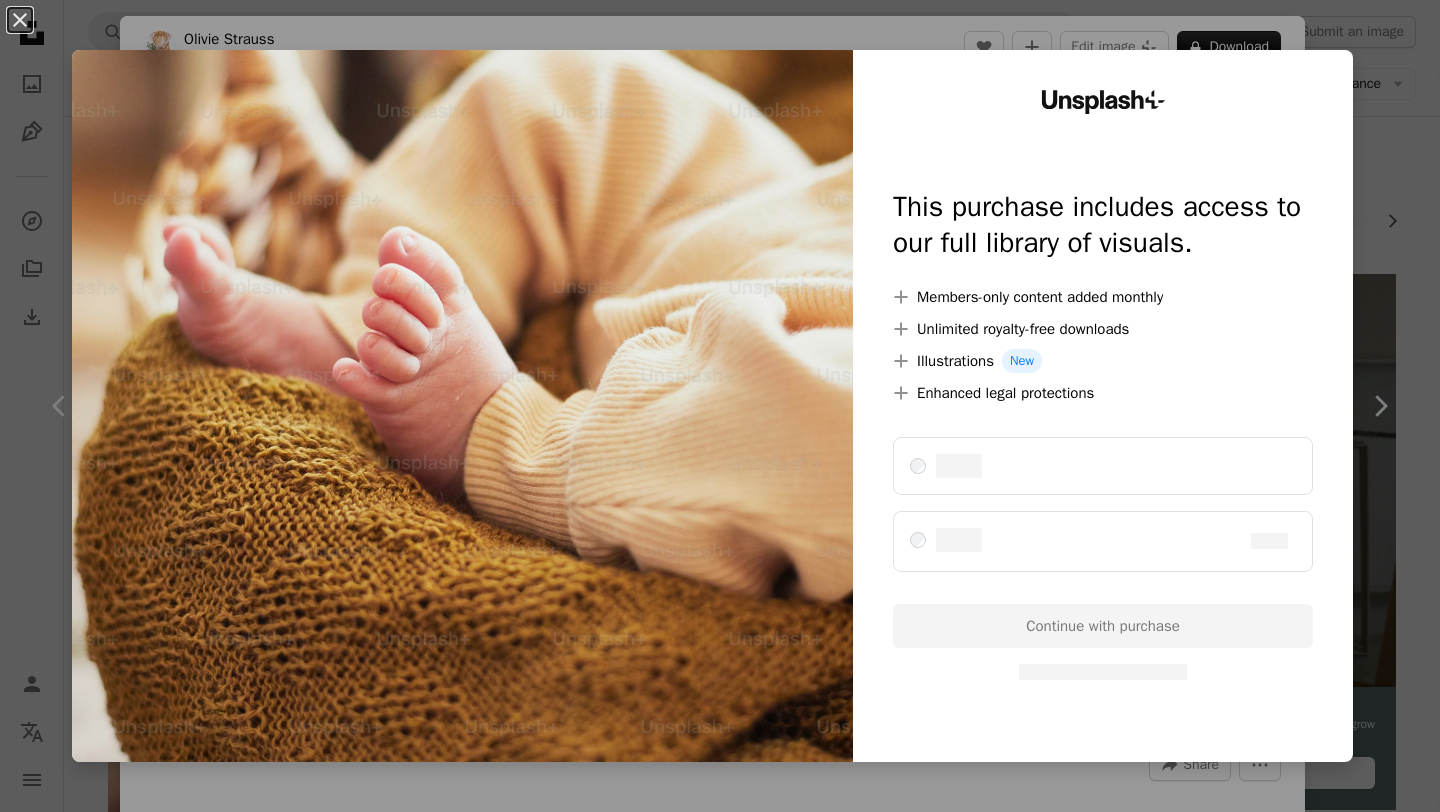 scroll, scrollTop: 0, scrollLeft: 0, axis: both 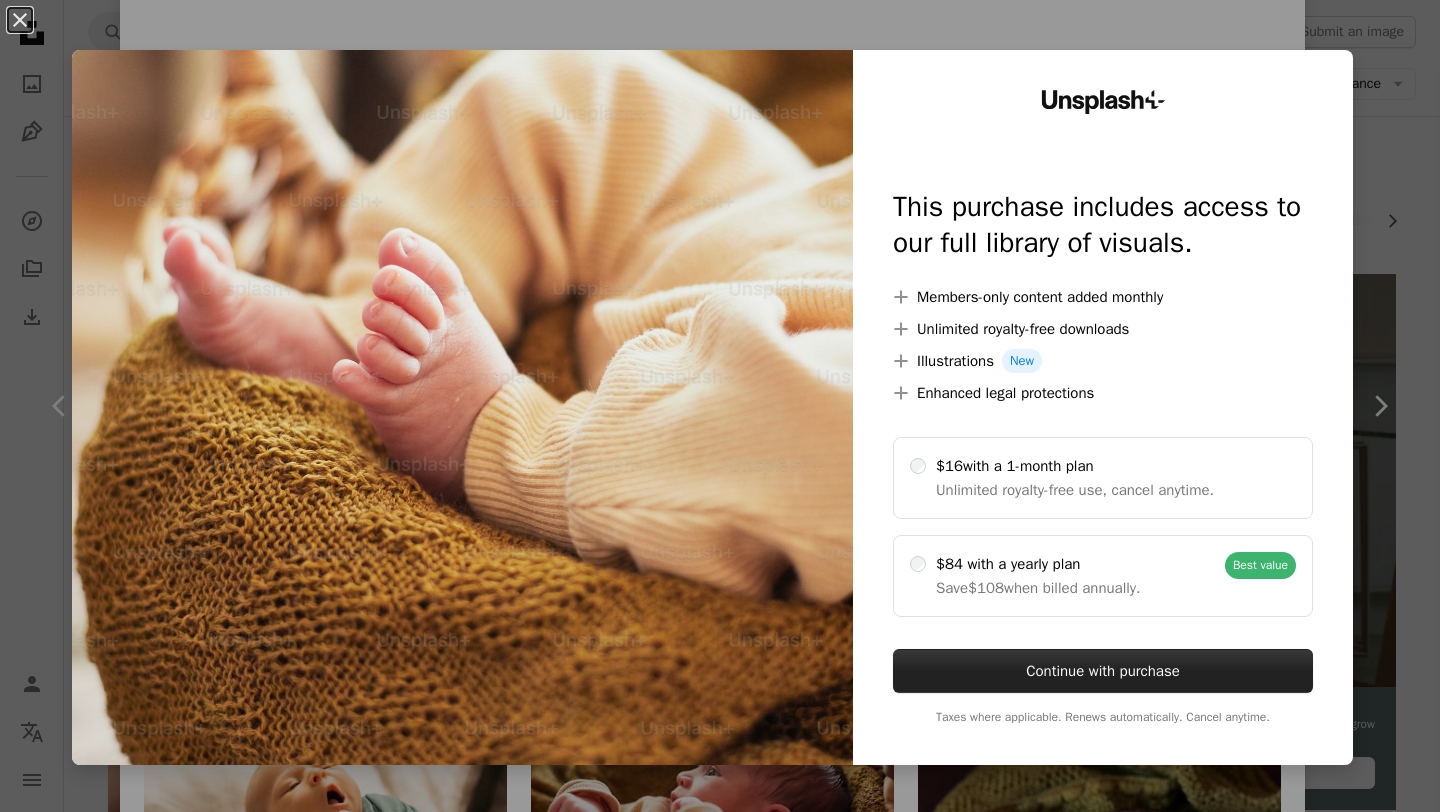 click on "Continue with purchase" at bounding box center (1103, 671) 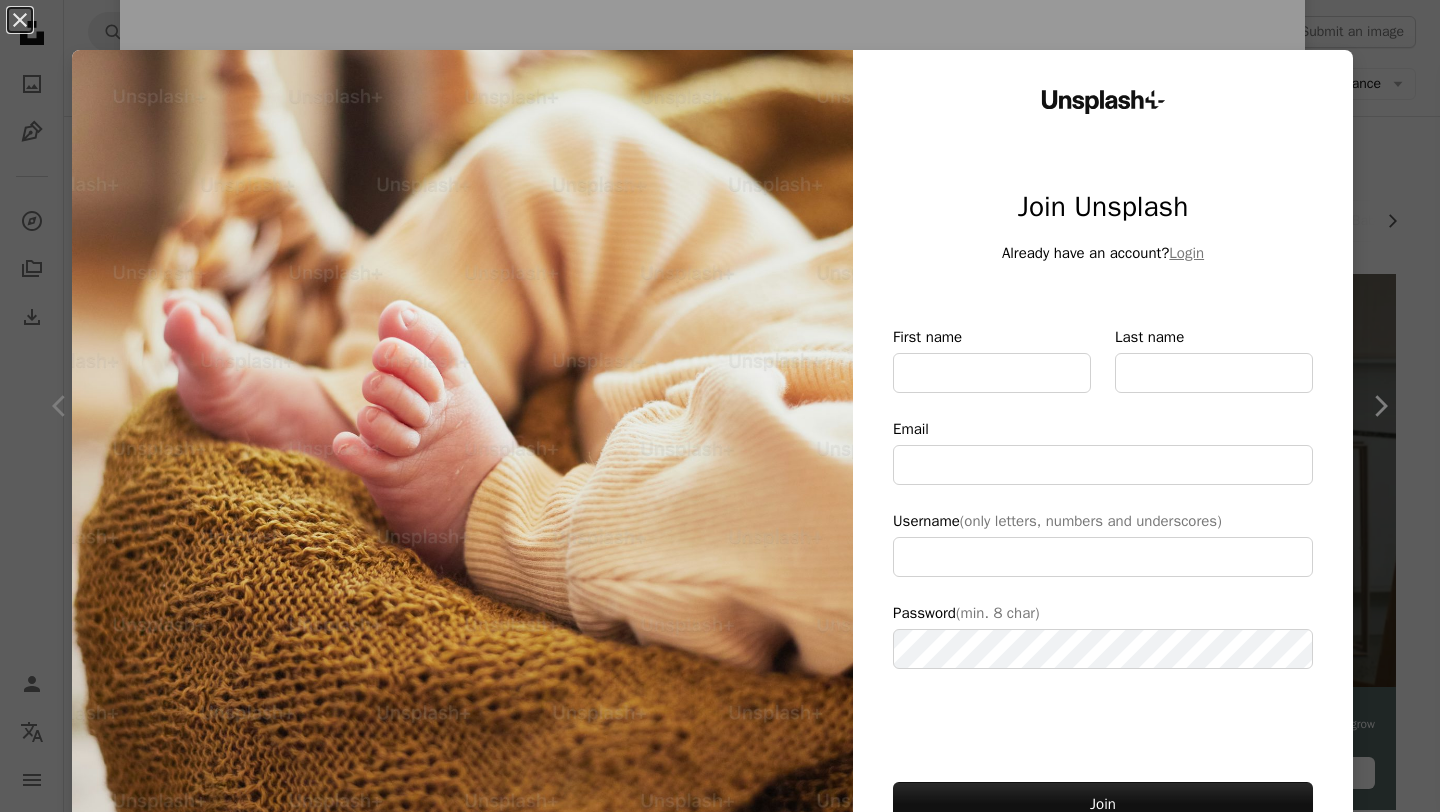 type on "**********" 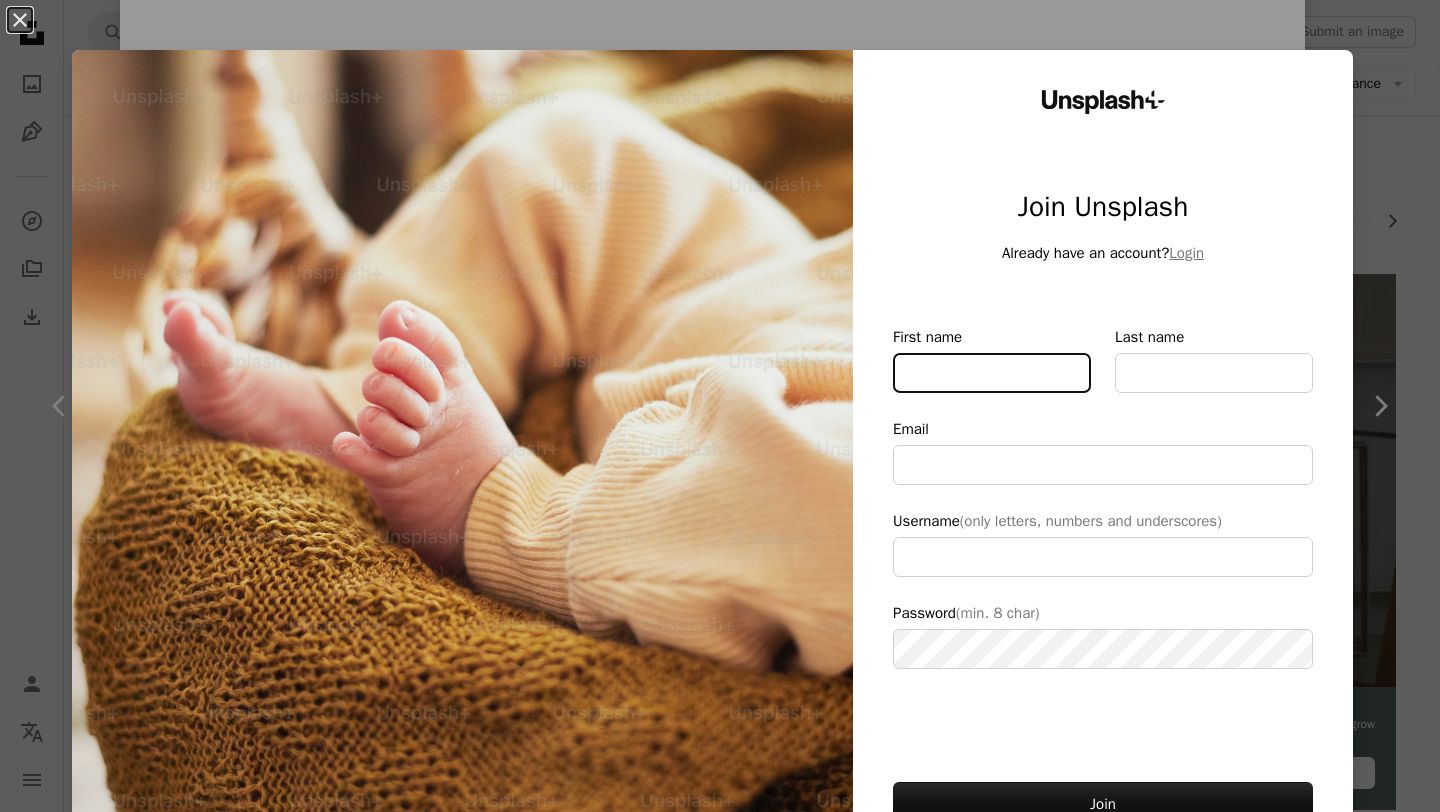 click on "First name" at bounding box center [992, 373] 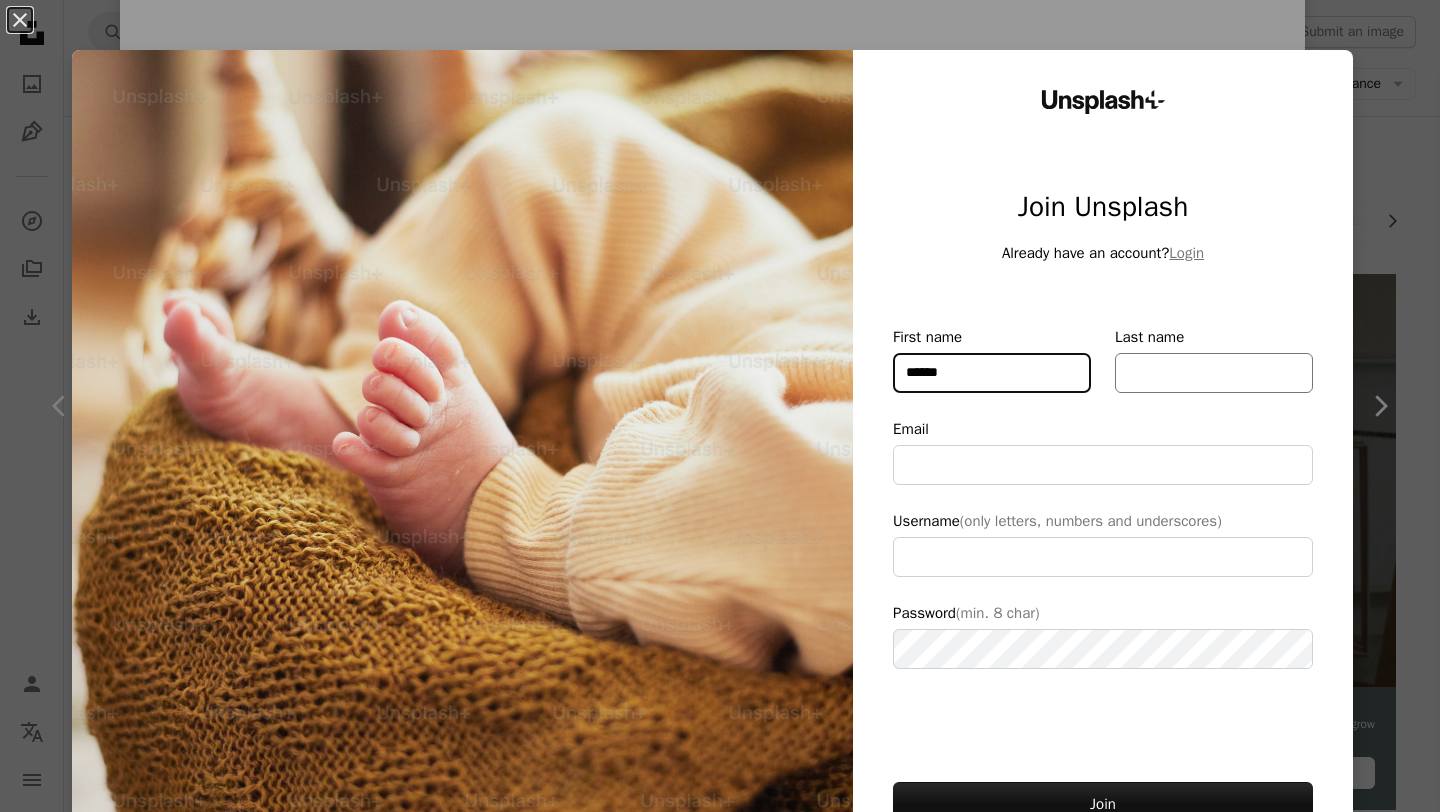 type on "******" 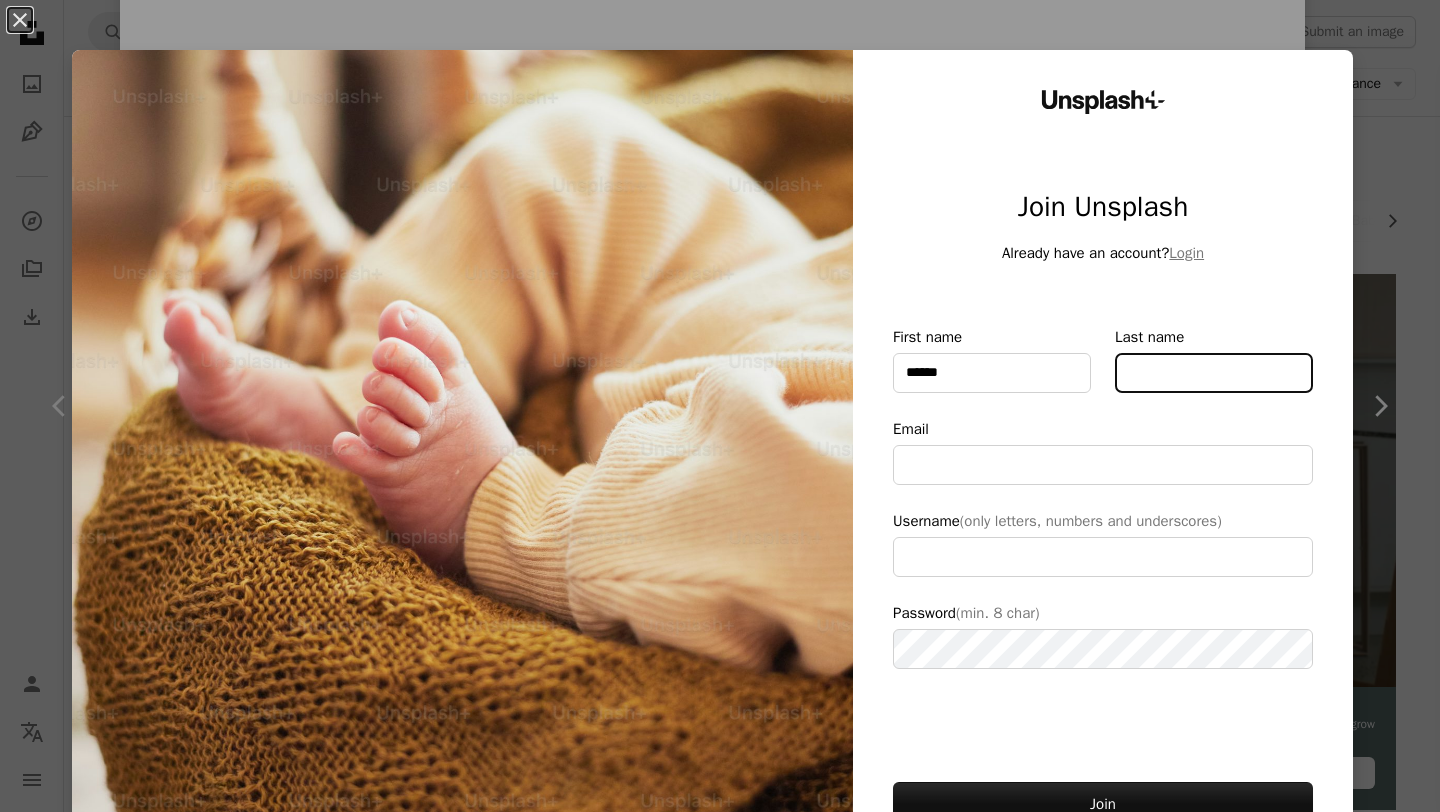 click on "Last name" at bounding box center (1214, 373) 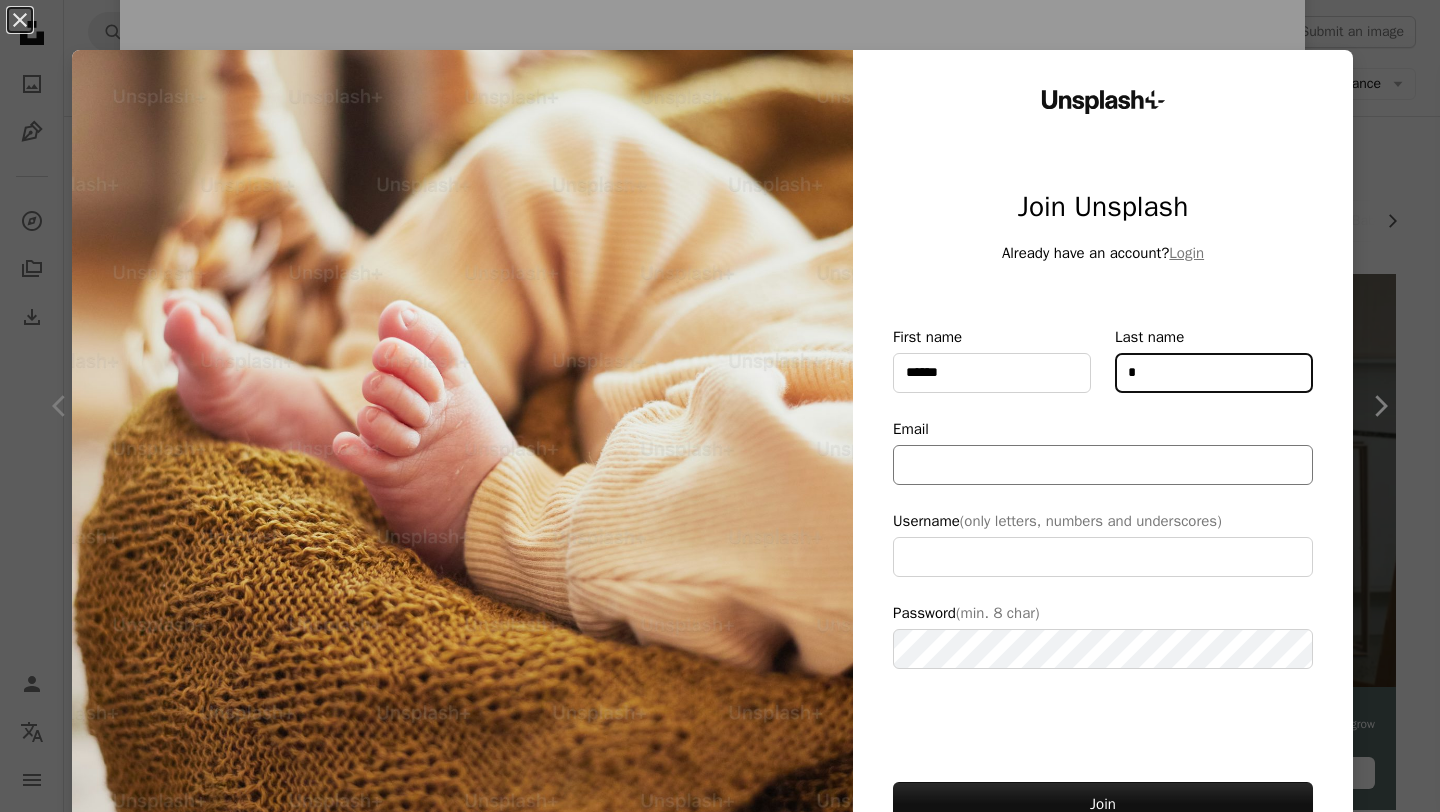 type on "*" 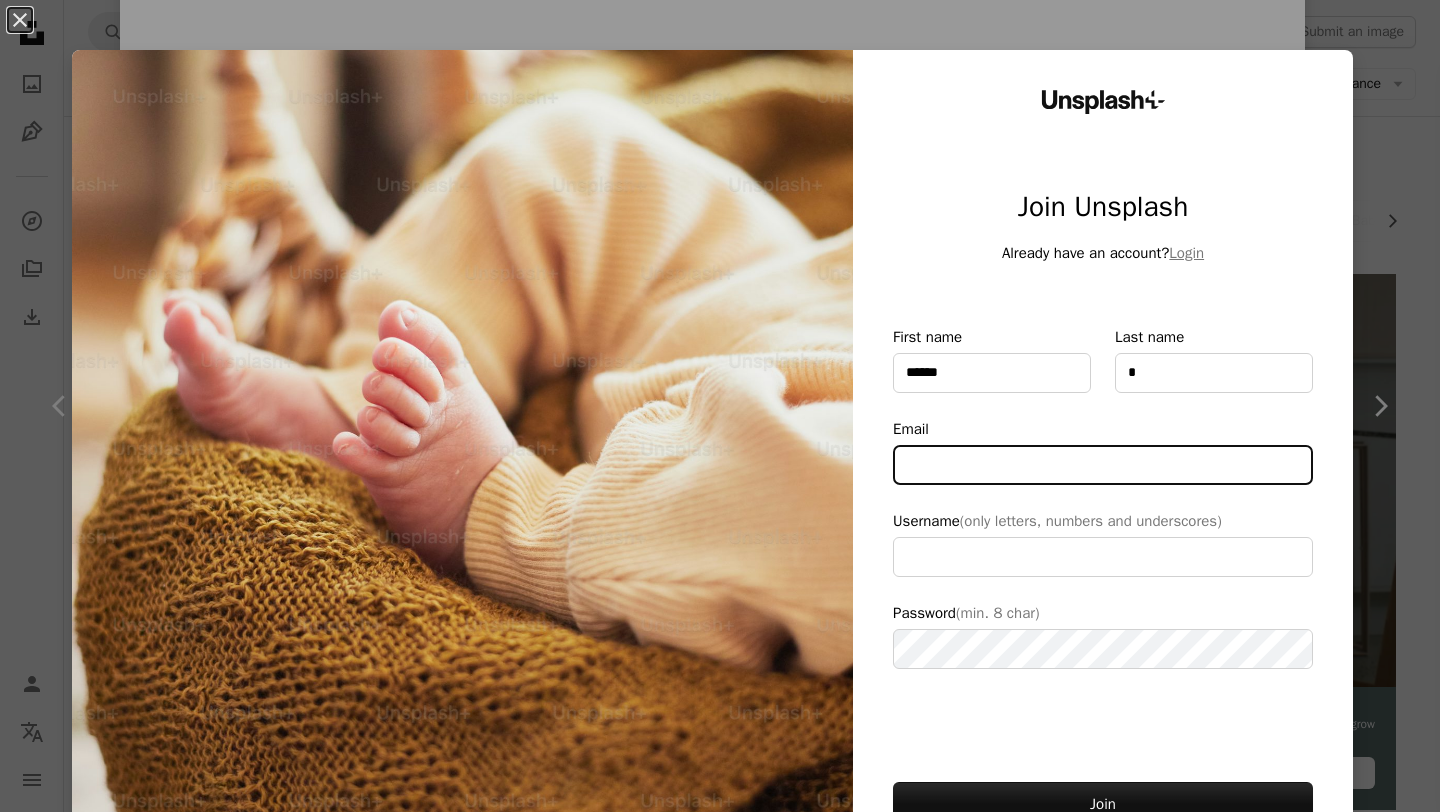 click on "Email" at bounding box center [1103, 465] 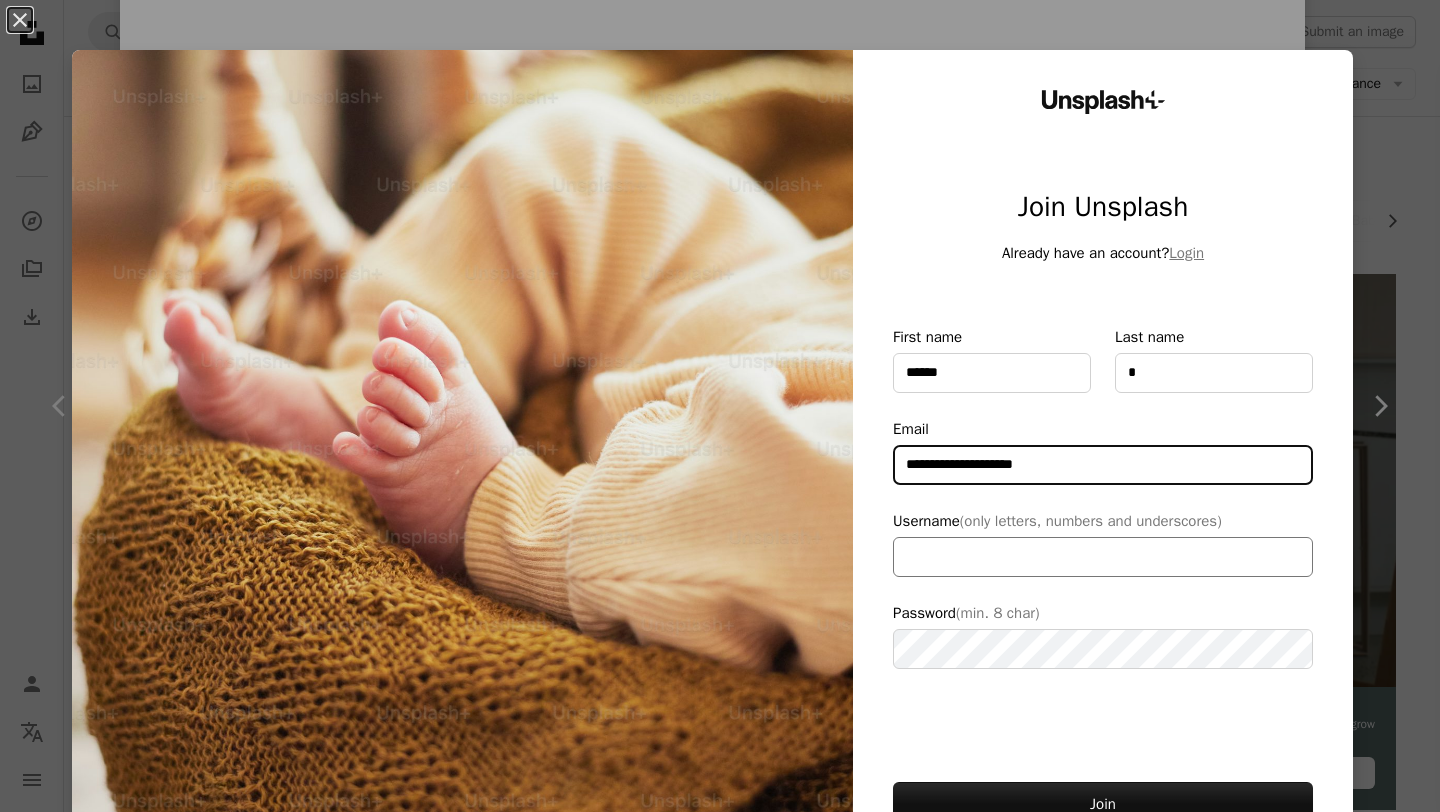 type on "**********" 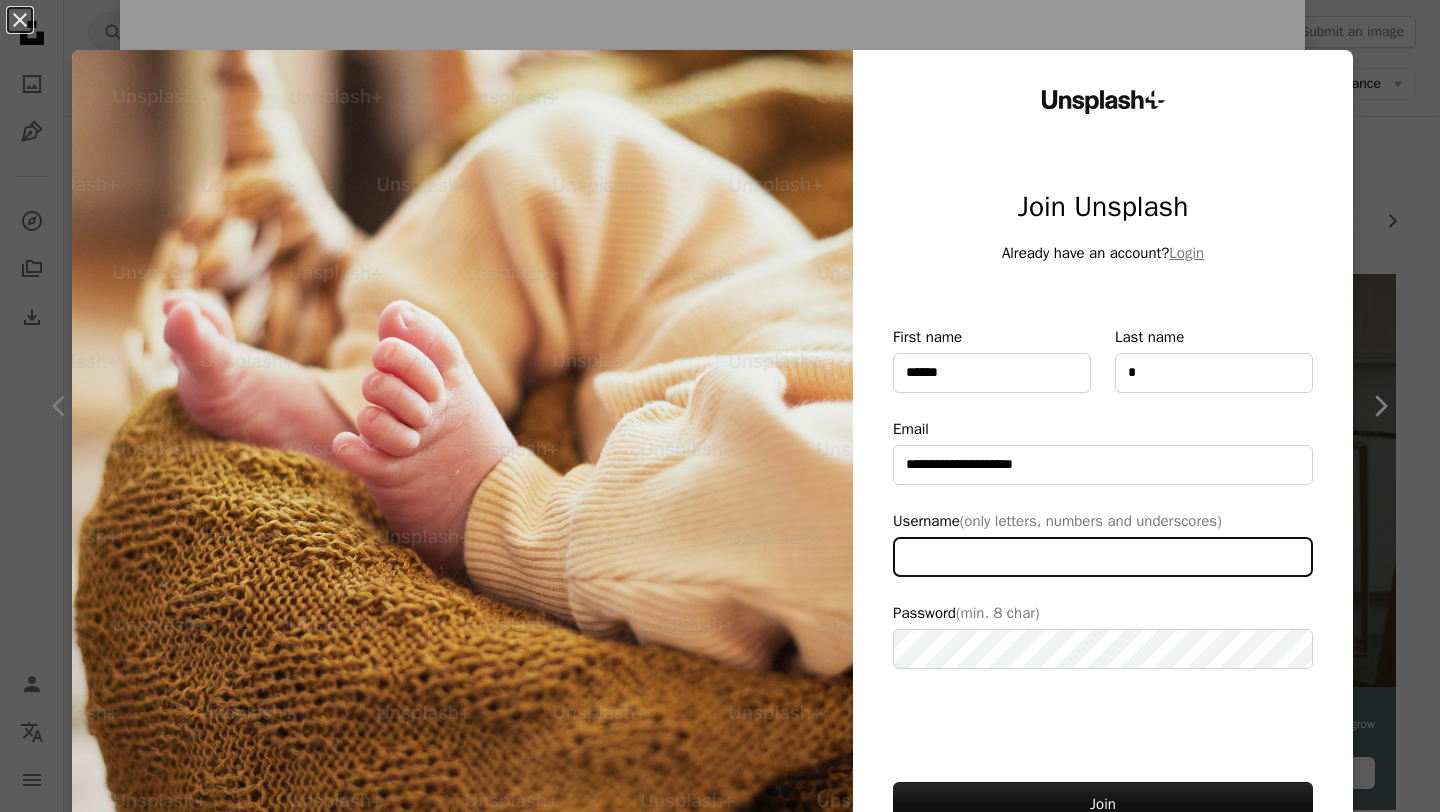 click on "Username  (only letters, numbers and underscores)" at bounding box center [1103, 557] 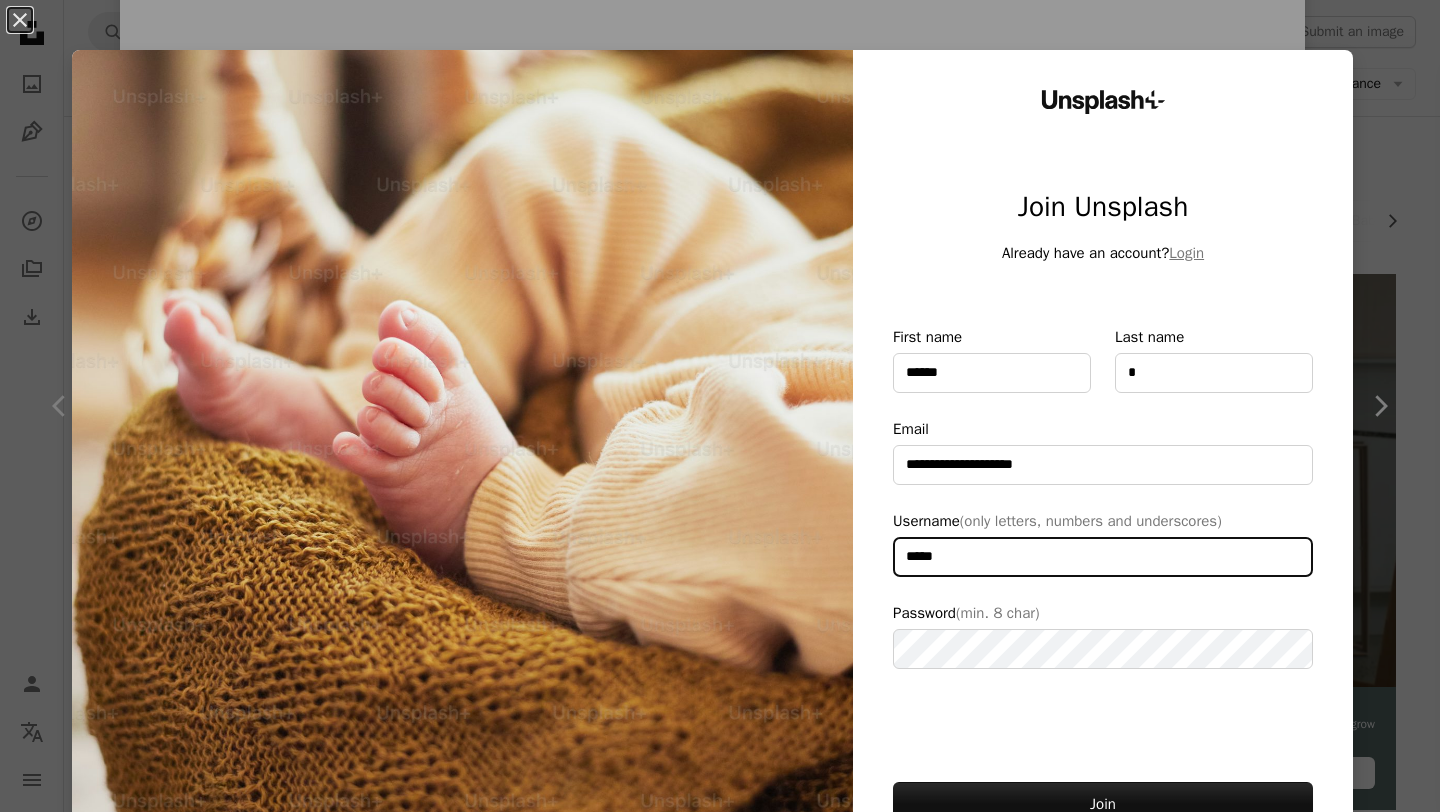 type on "*****" 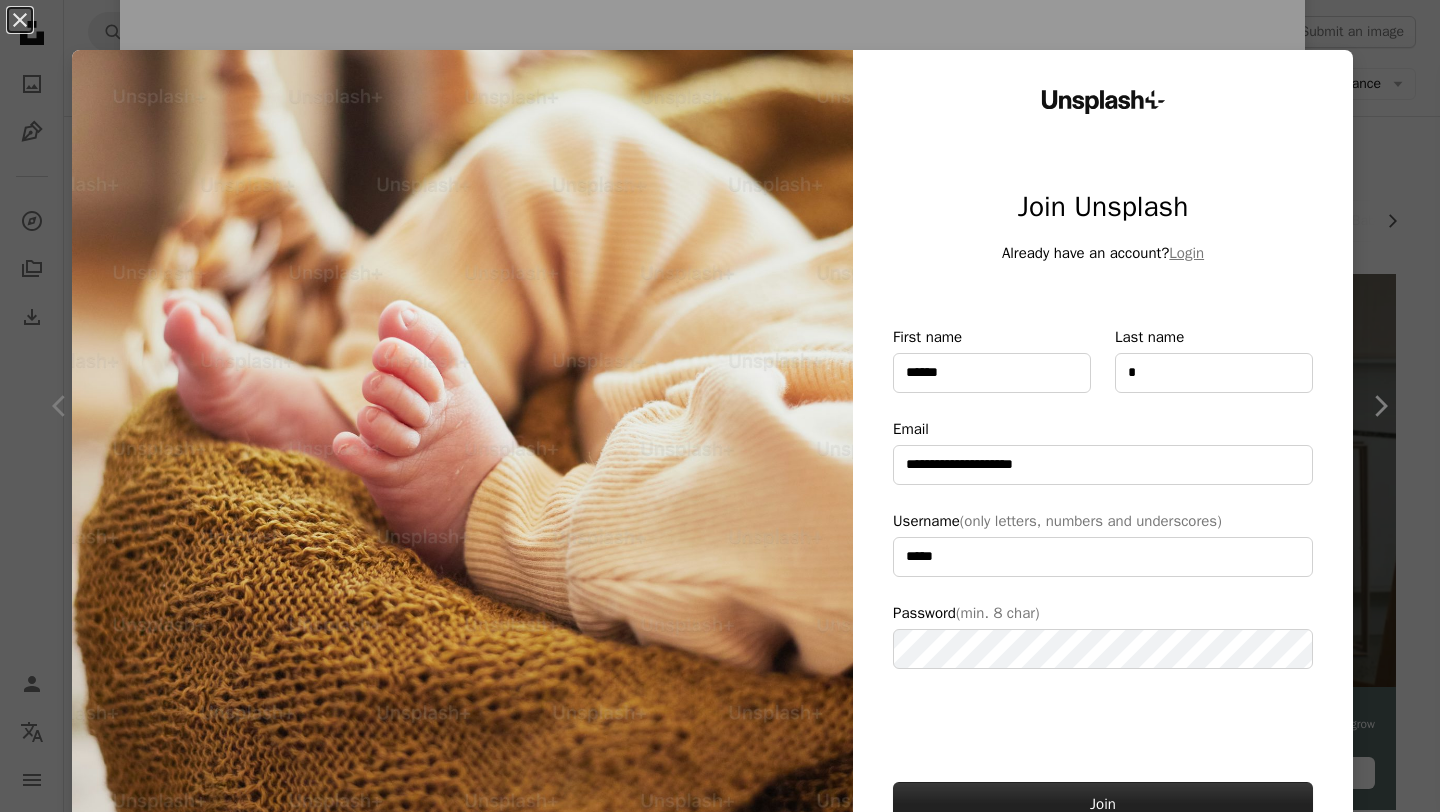 click on "Join" at bounding box center (1103, 804) 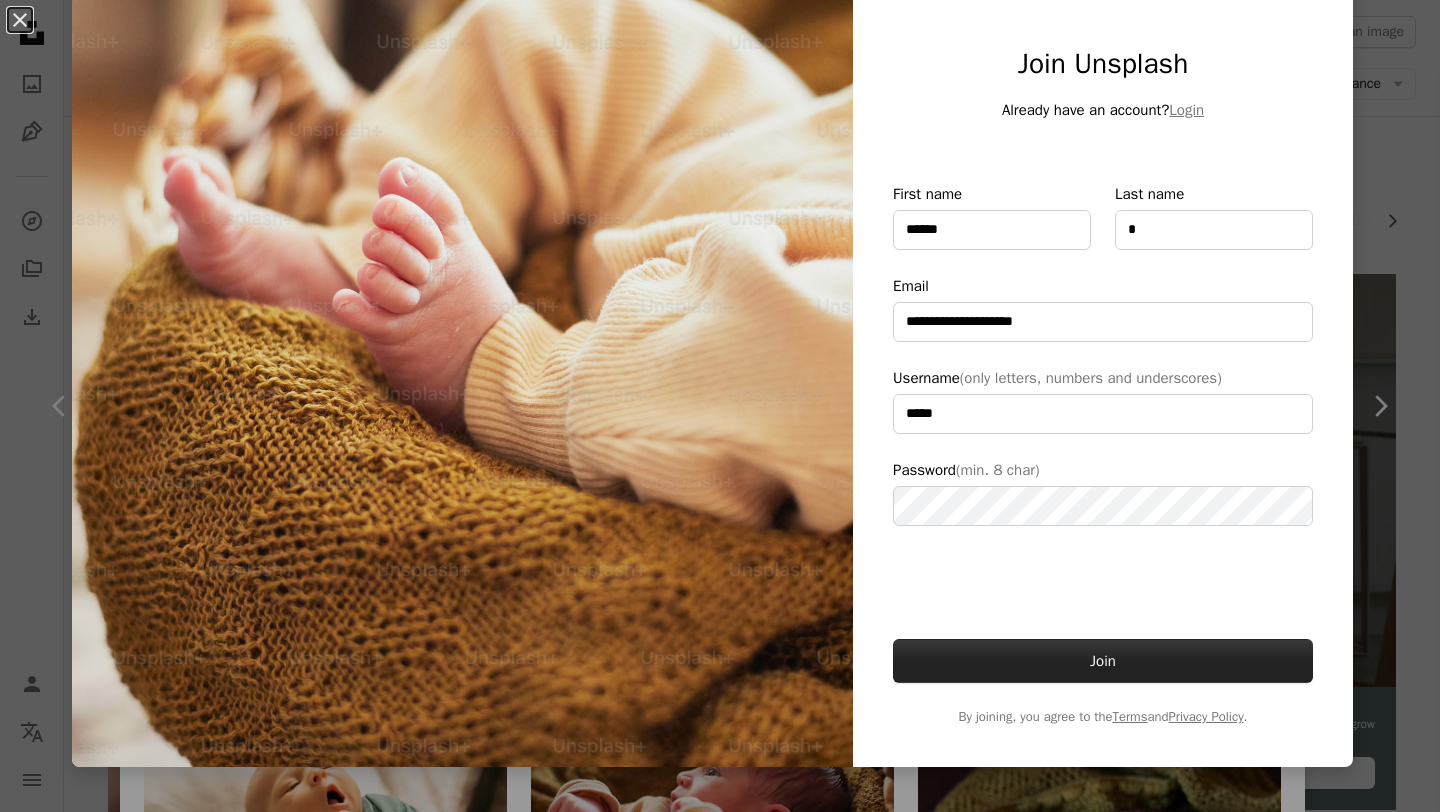 scroll, scrollTop: 148, scrollLeft: 0, axis: vertical 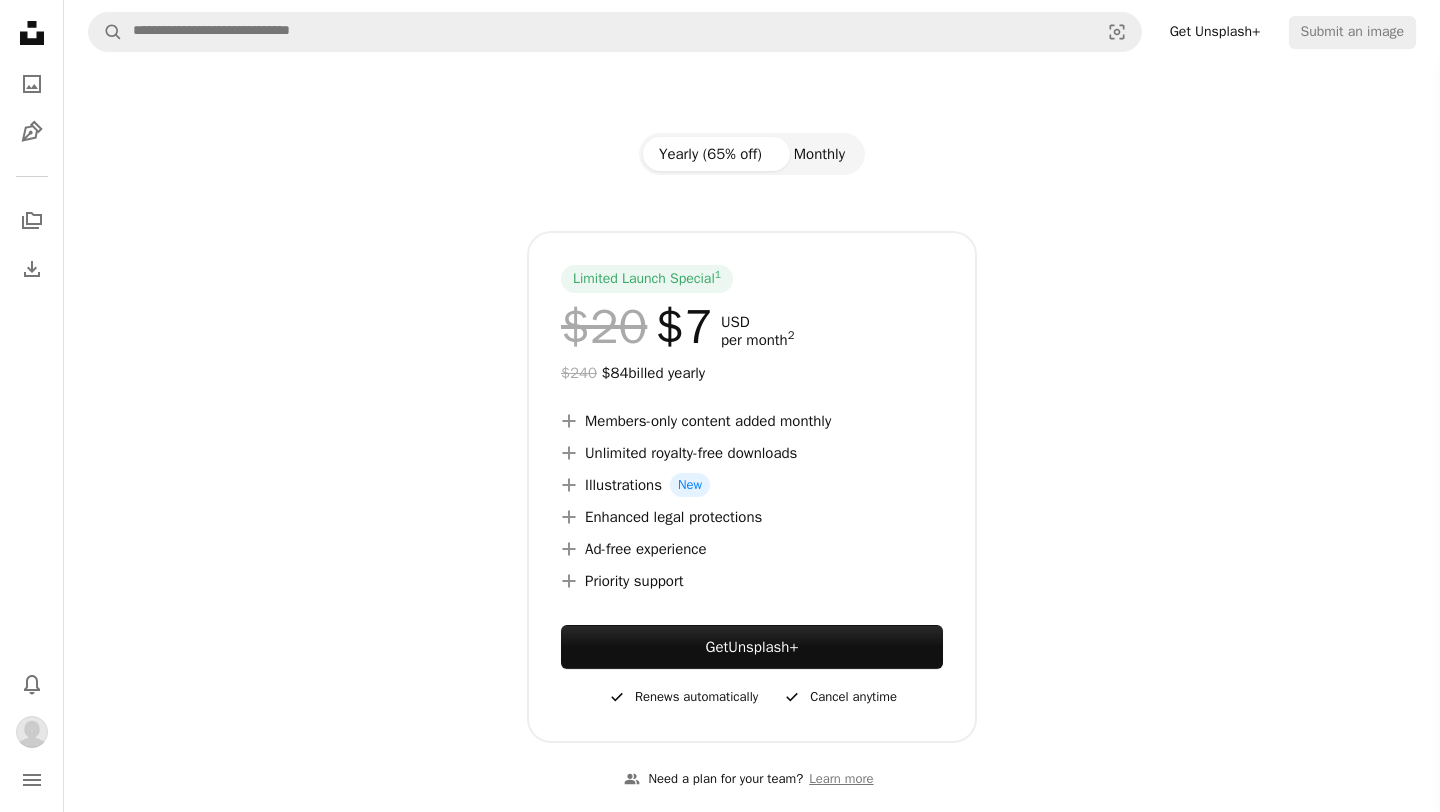 click on "Monthly" at bounding box center [819, 154] 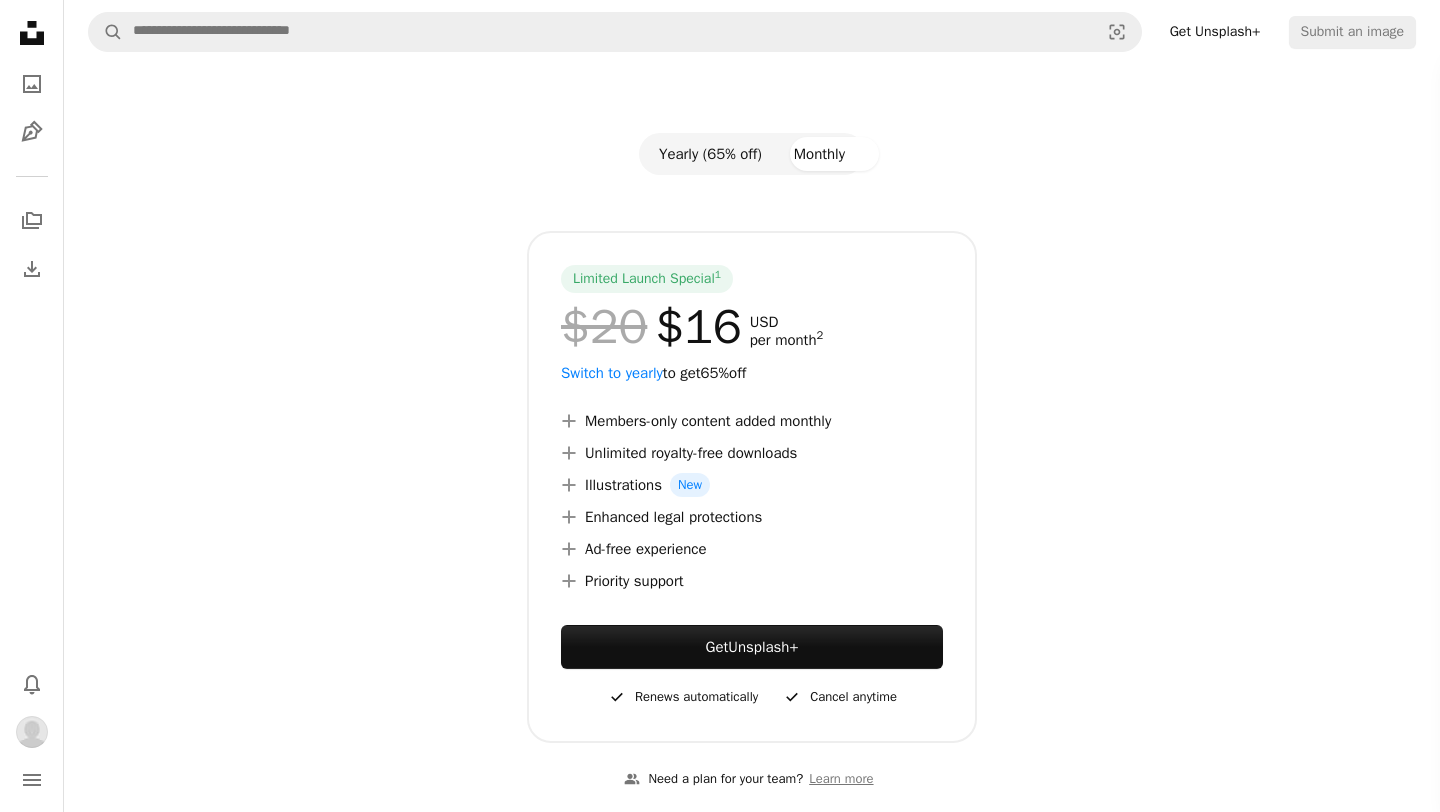 click on "Yearly (65% off)" at bounding box center (710, 154) 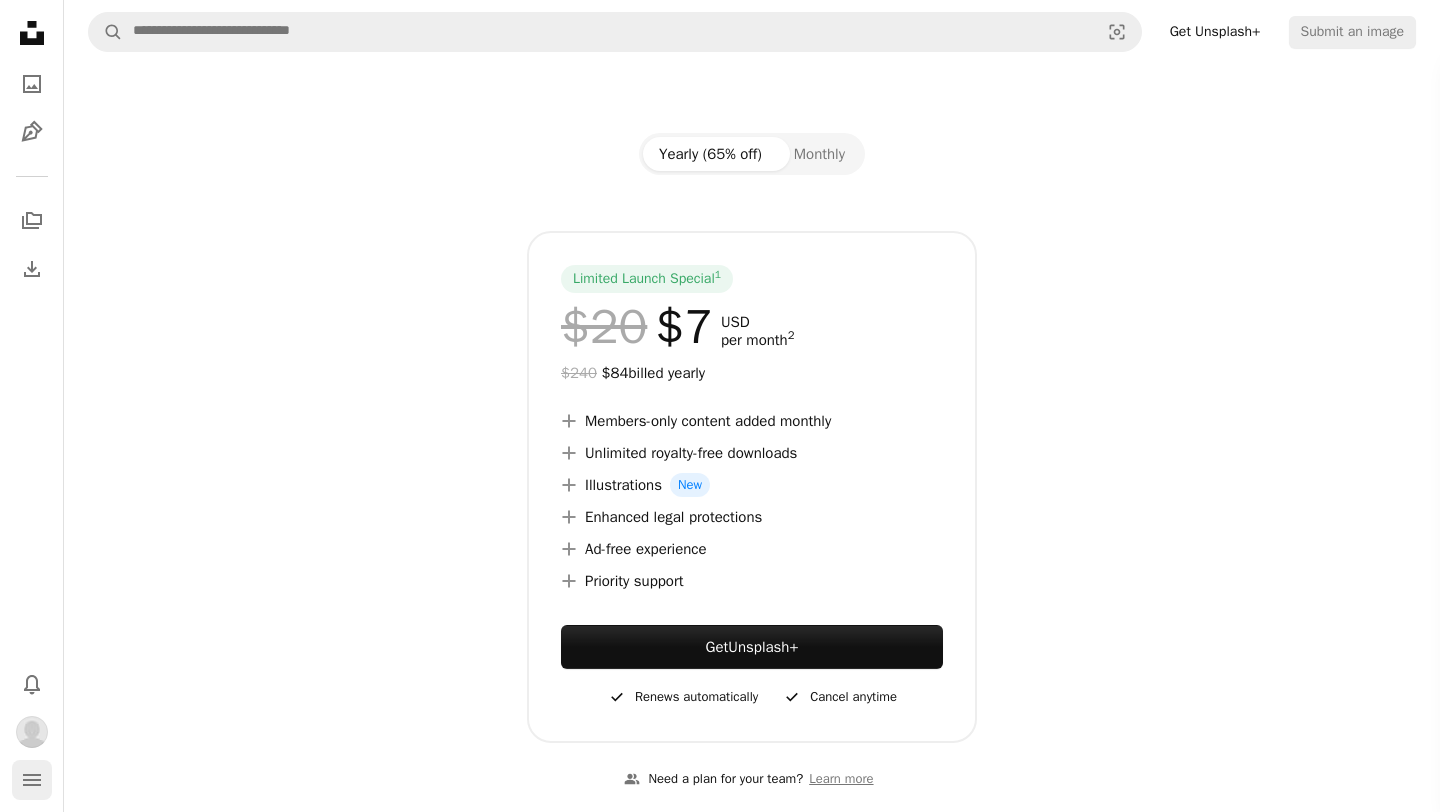 click on "navigation menu" 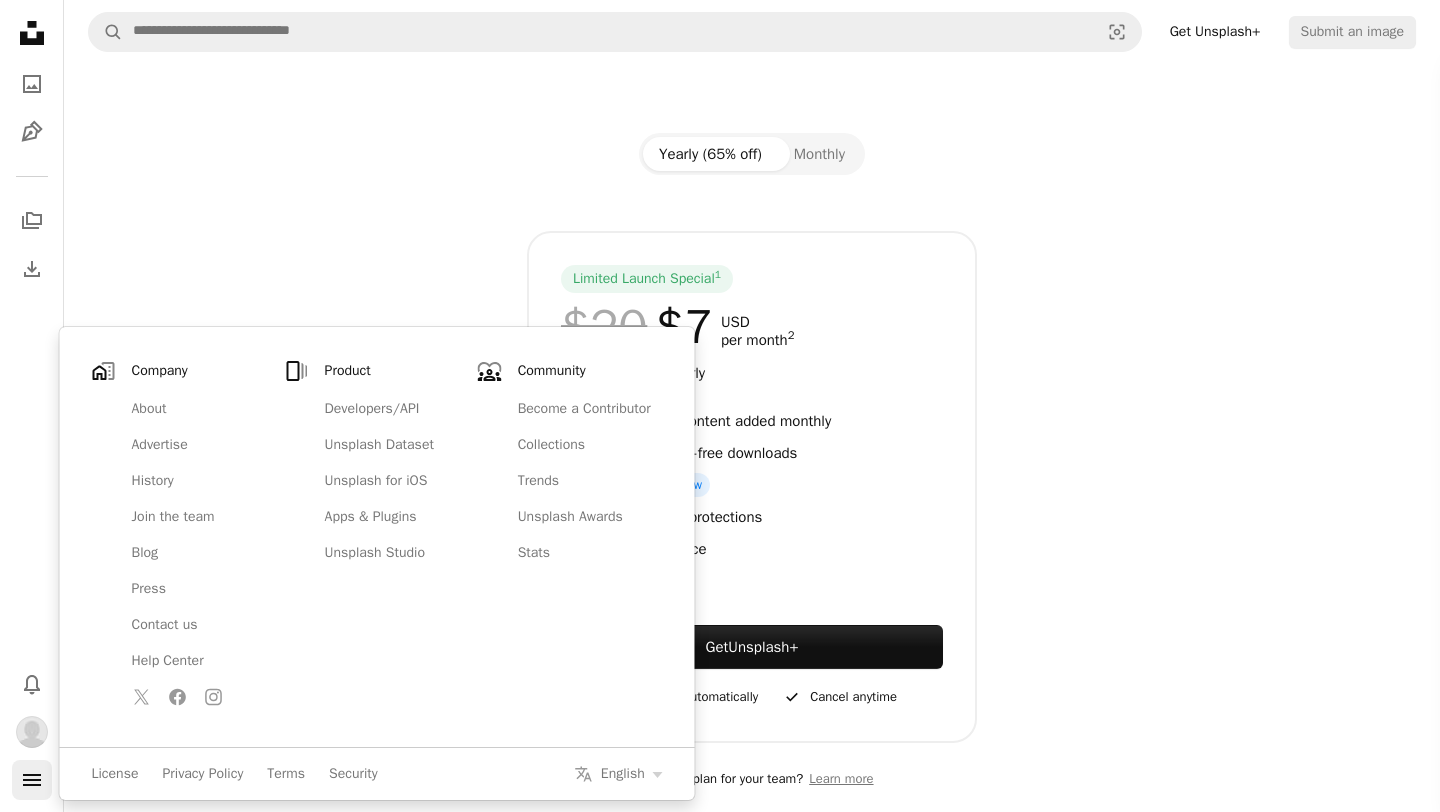 click on "navigation menu" 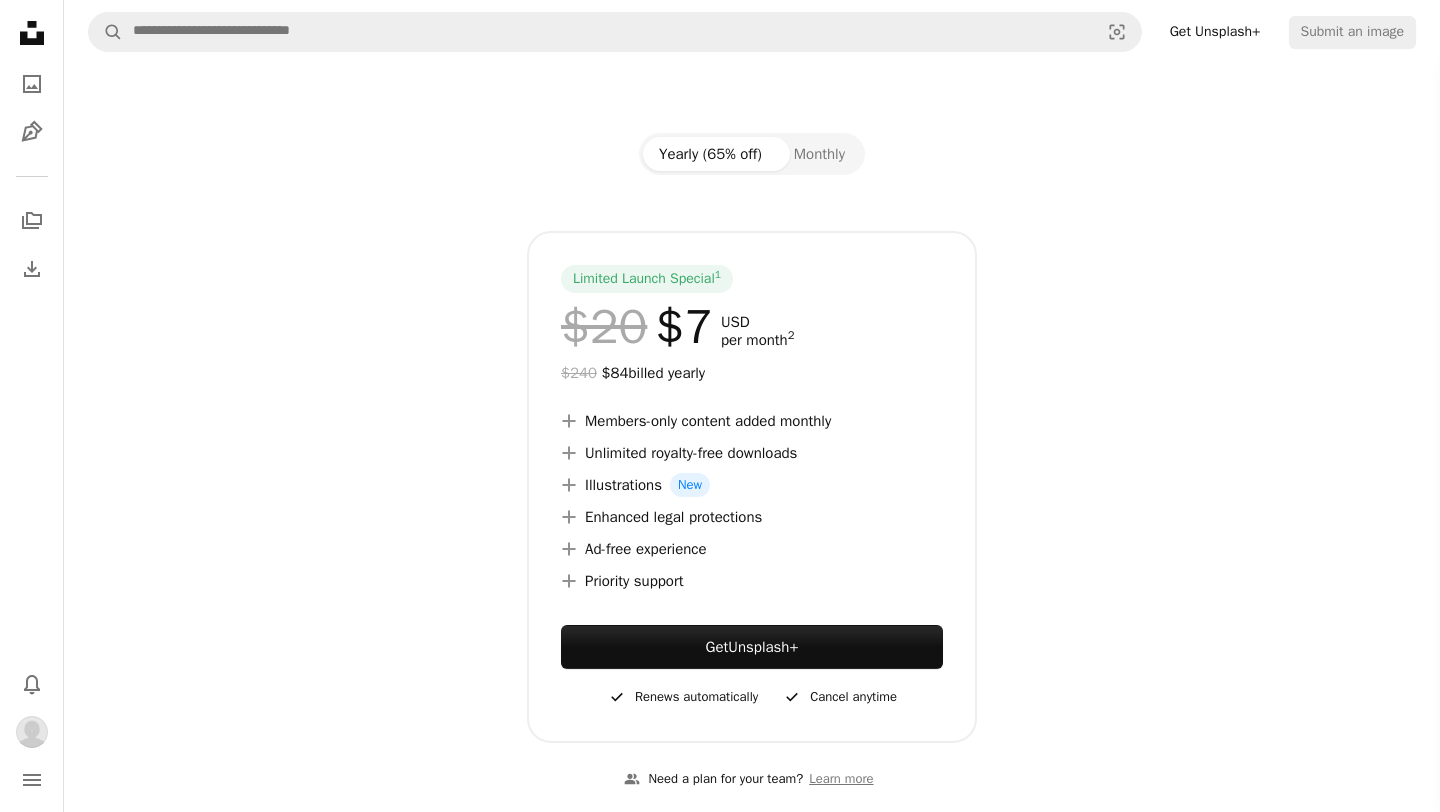 click on "Get Unsplash+" at bounding box center [1215, 32] 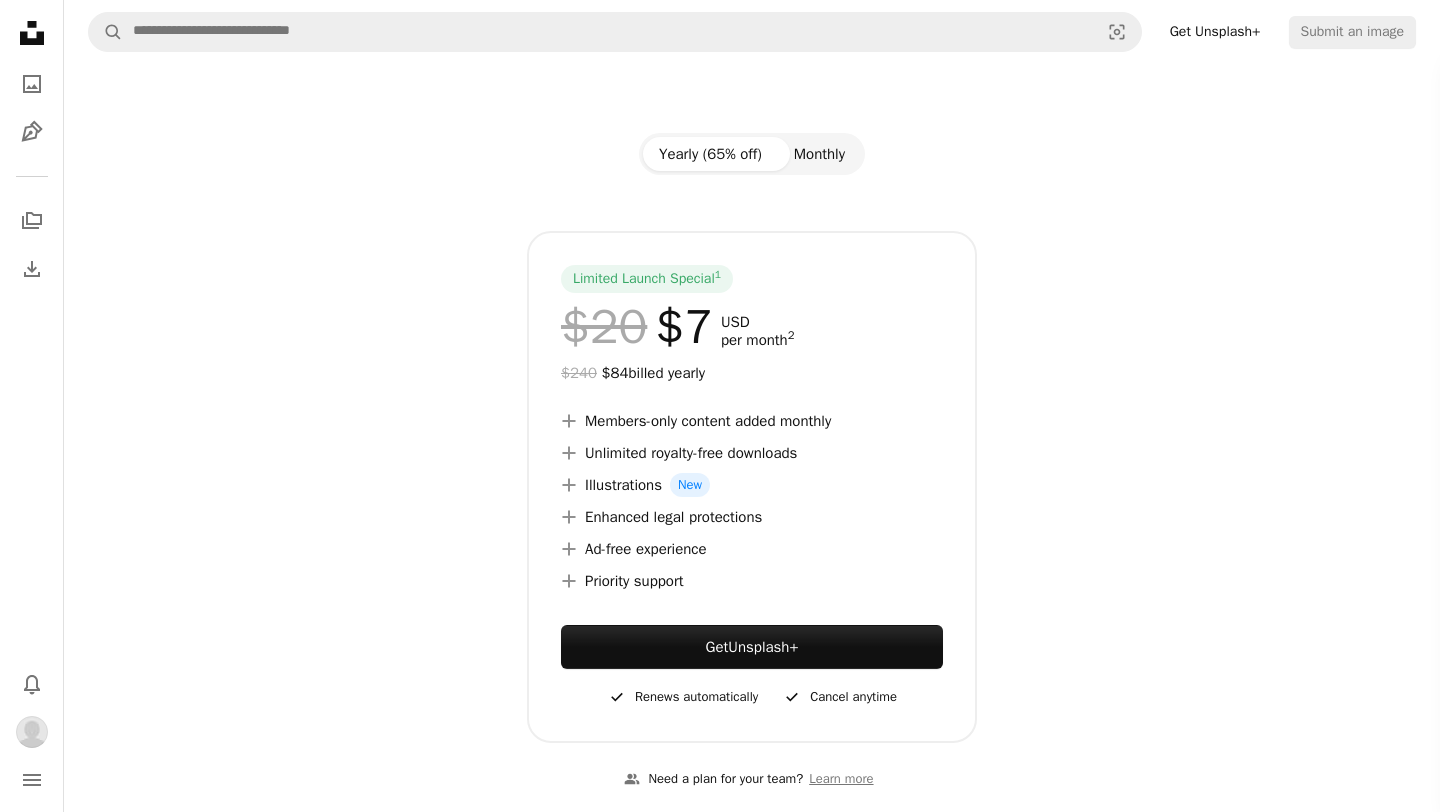 click on "Monthly" at bounding box center (819, 154) 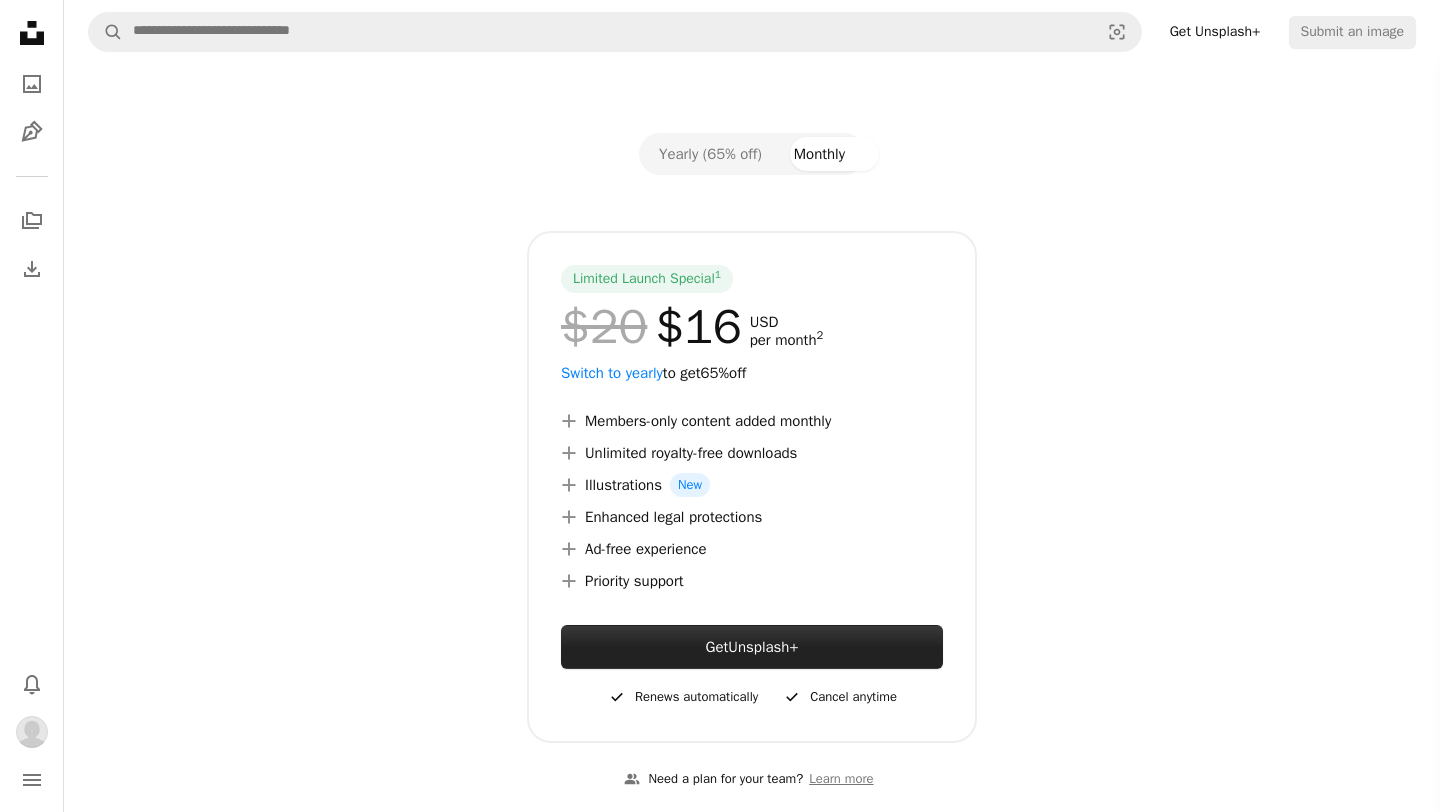 click on "Get  Unsplash+" at bounding box center (752, 647) 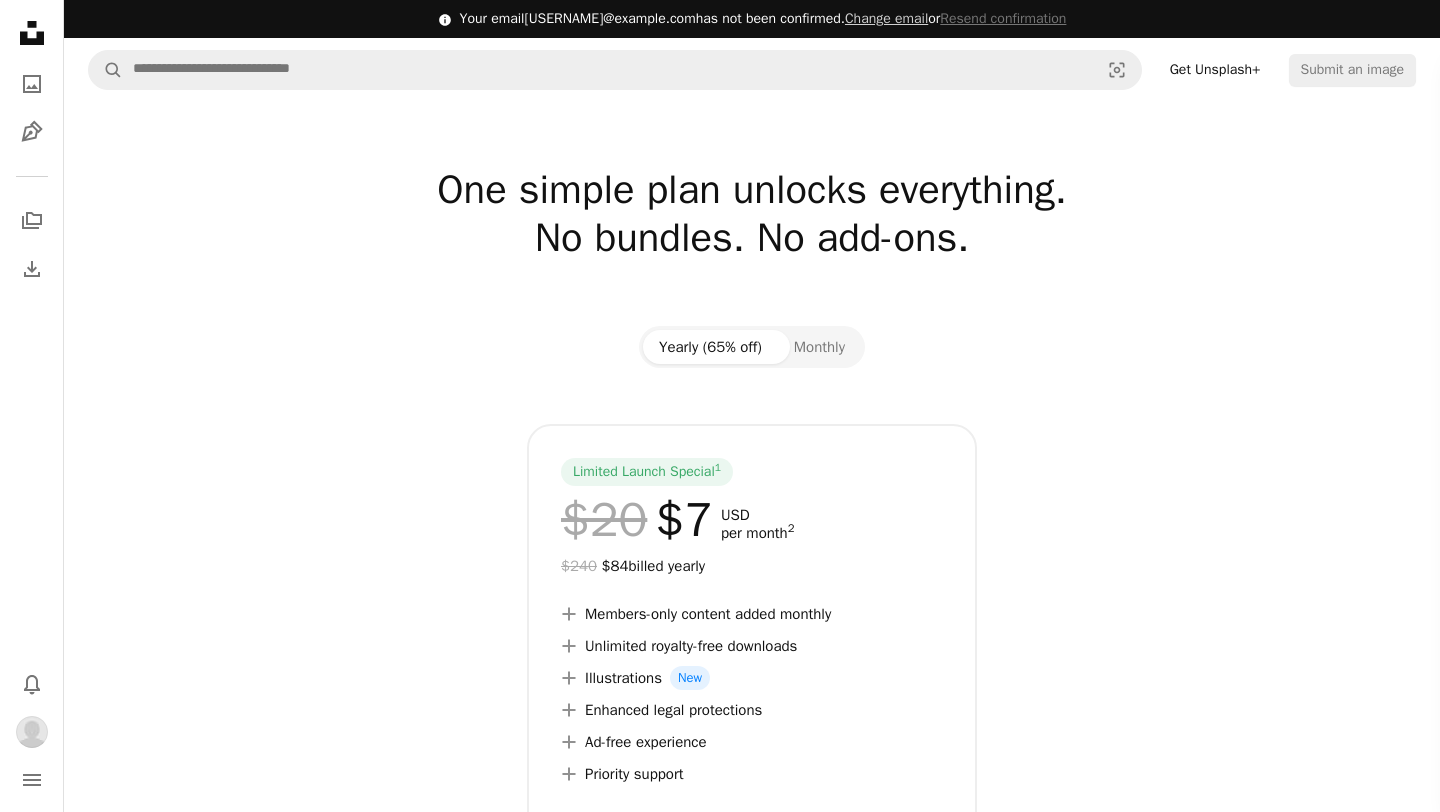 scroll, scrollTop: 0, scrollLeft: 0, axis: both 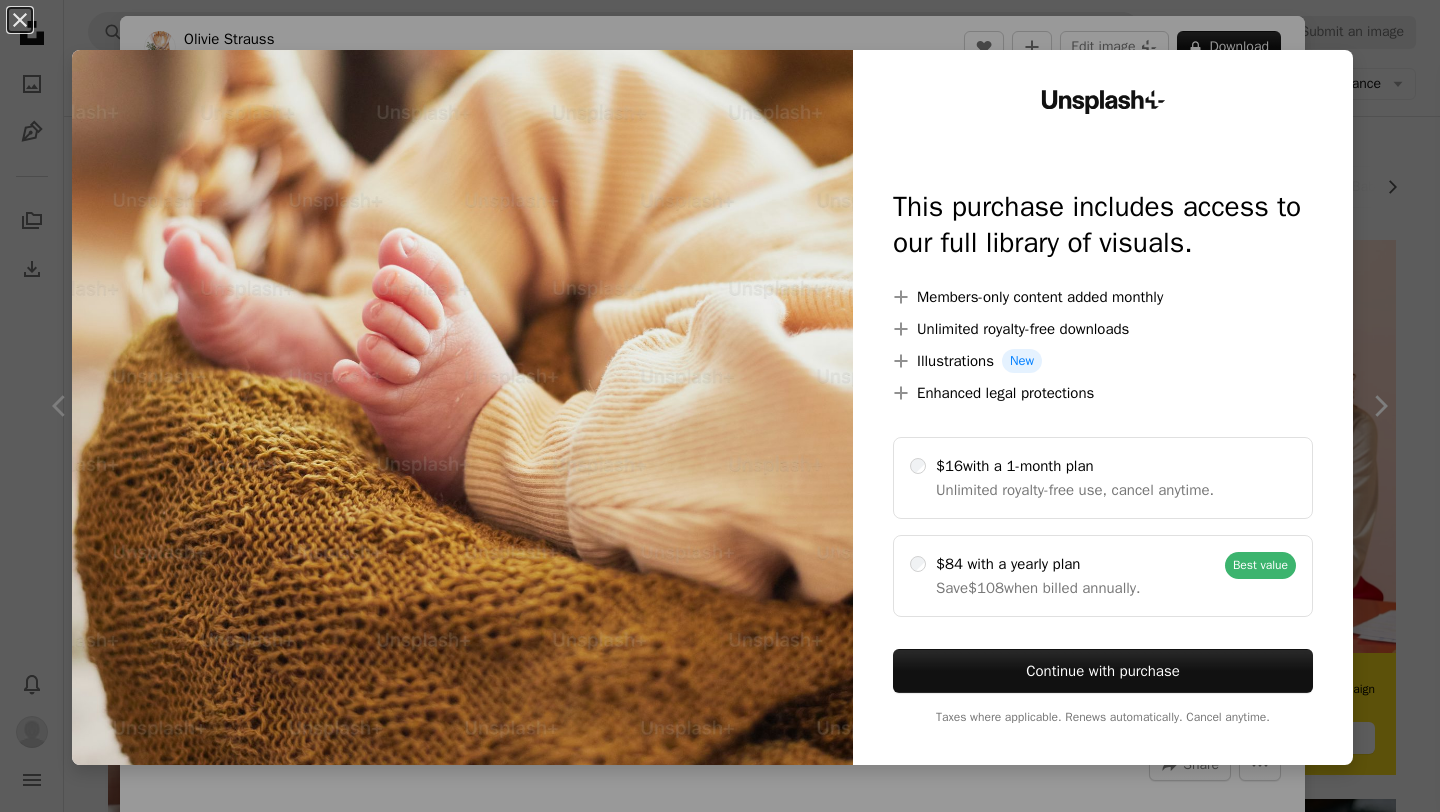 click on "An X shape Unsplash+ This purchase includes access to our full library of visuals. A plus sign Members-only content added monthly A plus sign Unlimited royalty-free downloads A plus sign Illustrations  New A plus sign Enhanced legal protections $16  with a 1-month plan Unlimited royalty-free use, cancel anytime. $84   with a yearly plan Save  $108  when billed annually. Best value Continue with purchase Taxes where applicable. Renews automatically. Cancel anytime." at bounding box center [720, 406] 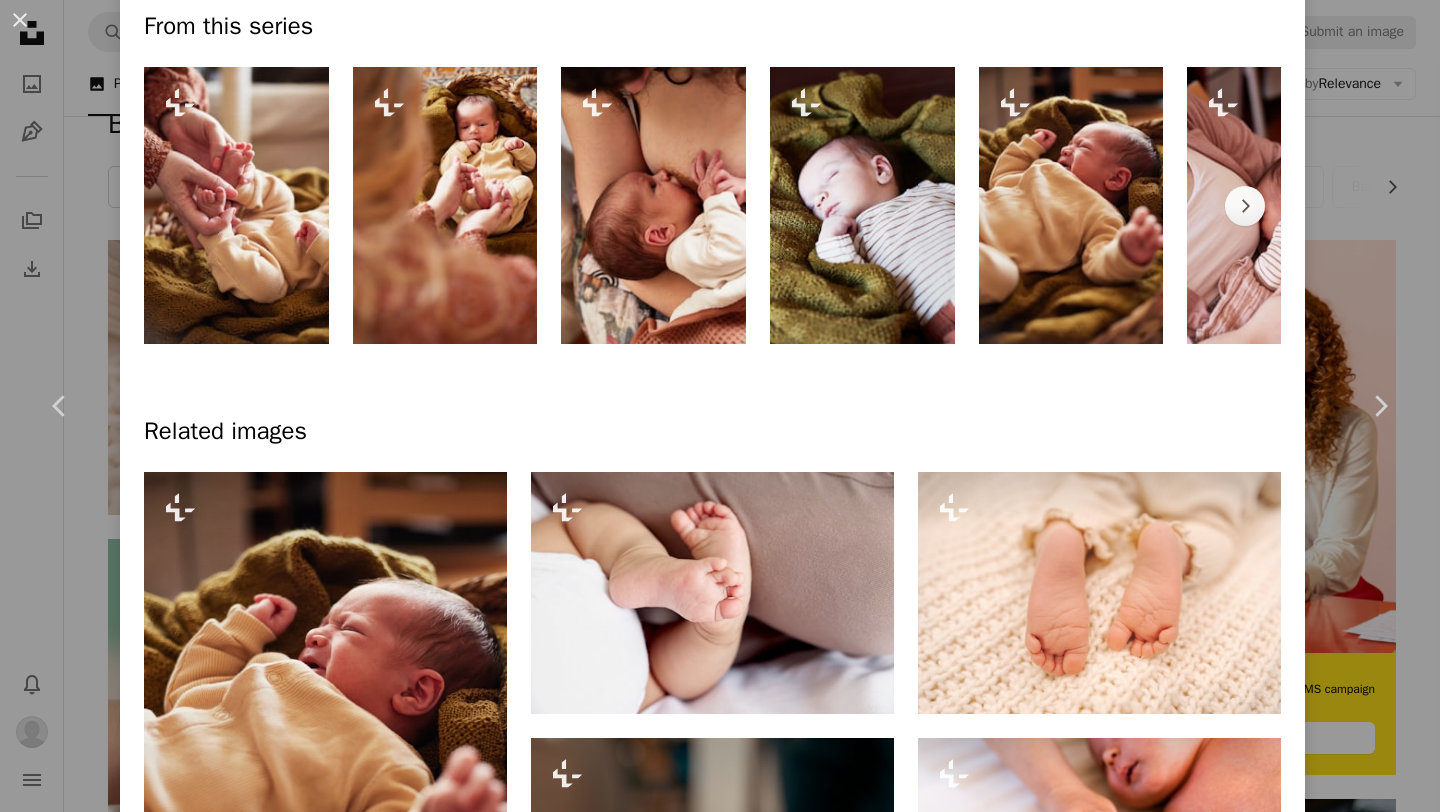 scroll, scrollTop: 1015, scrollLeft: 0, axis: vertical 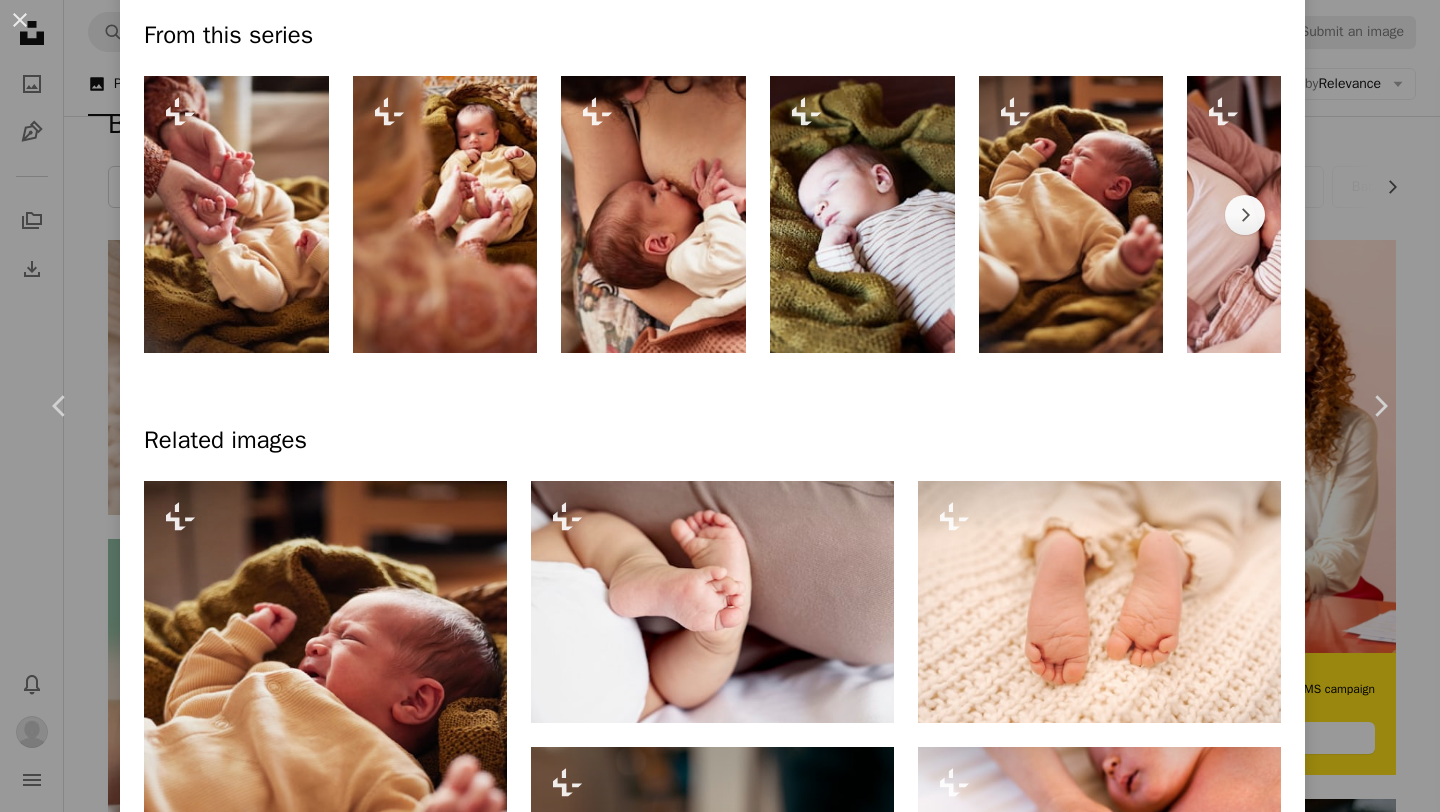 click at bounding box center [236, 214] 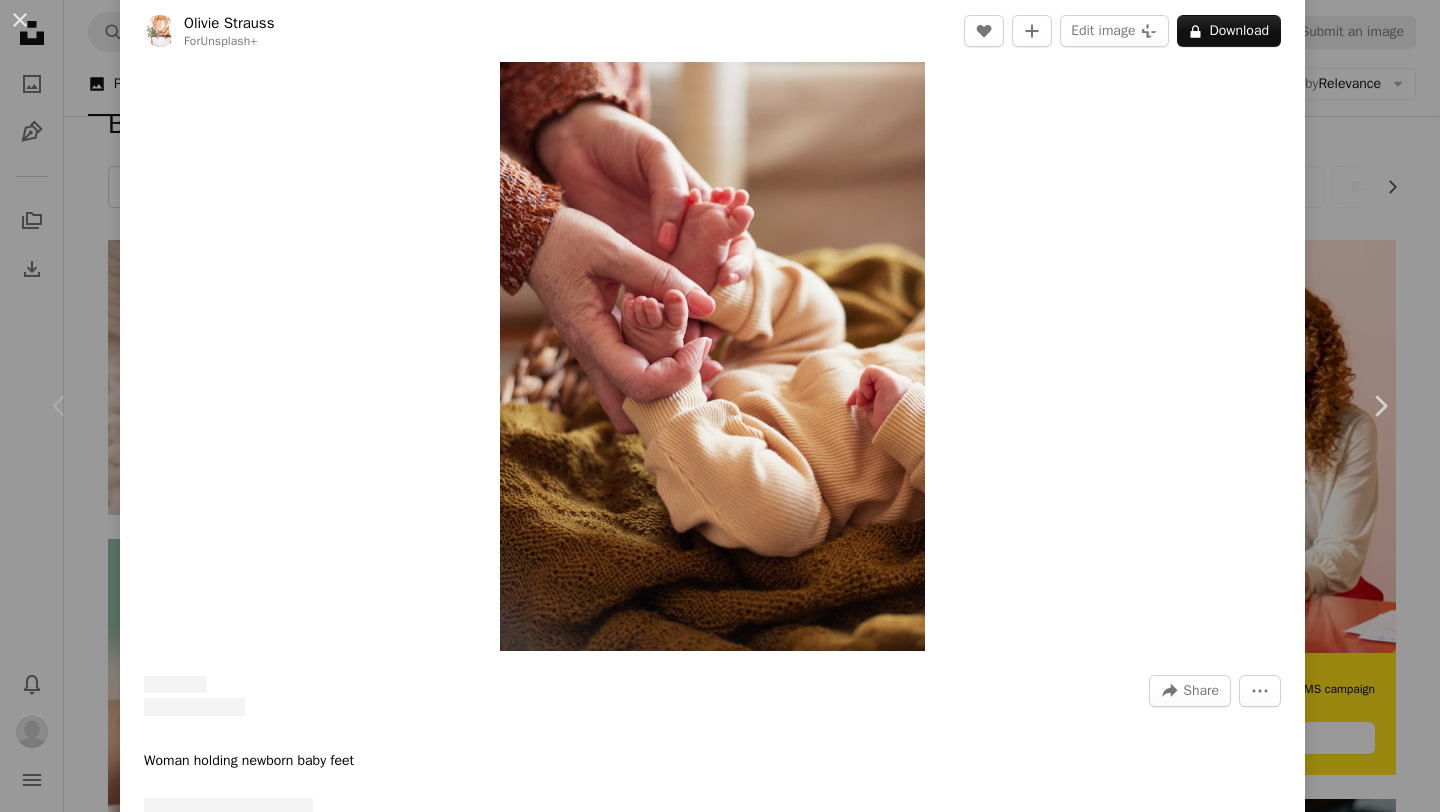 scroll, scrollTop: 65, scrollLeft: 0, axis: vertical 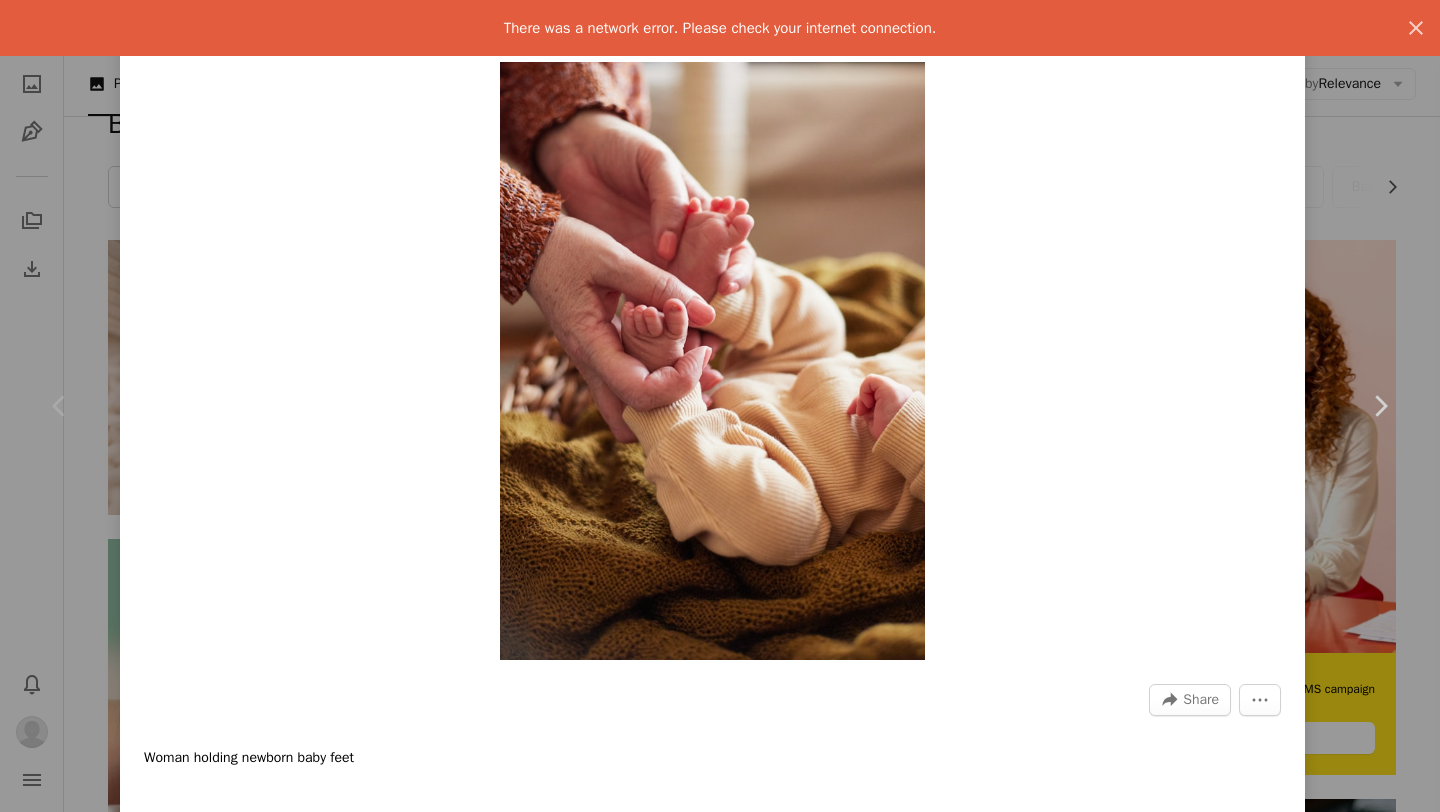 click on "An X shape Chevron left Chevron right There was a network error. Please check your internet connection. An X shape [FIRST] [LAST] For Unsplash+ A heart A plus sign Edit image Plus sign for Unsplash+ A lock Download Zoom in A forward-right arrow Share More Actions Woman holding newborn baby feet From this series Chevron right Related images" at bounding box center (720, 406) 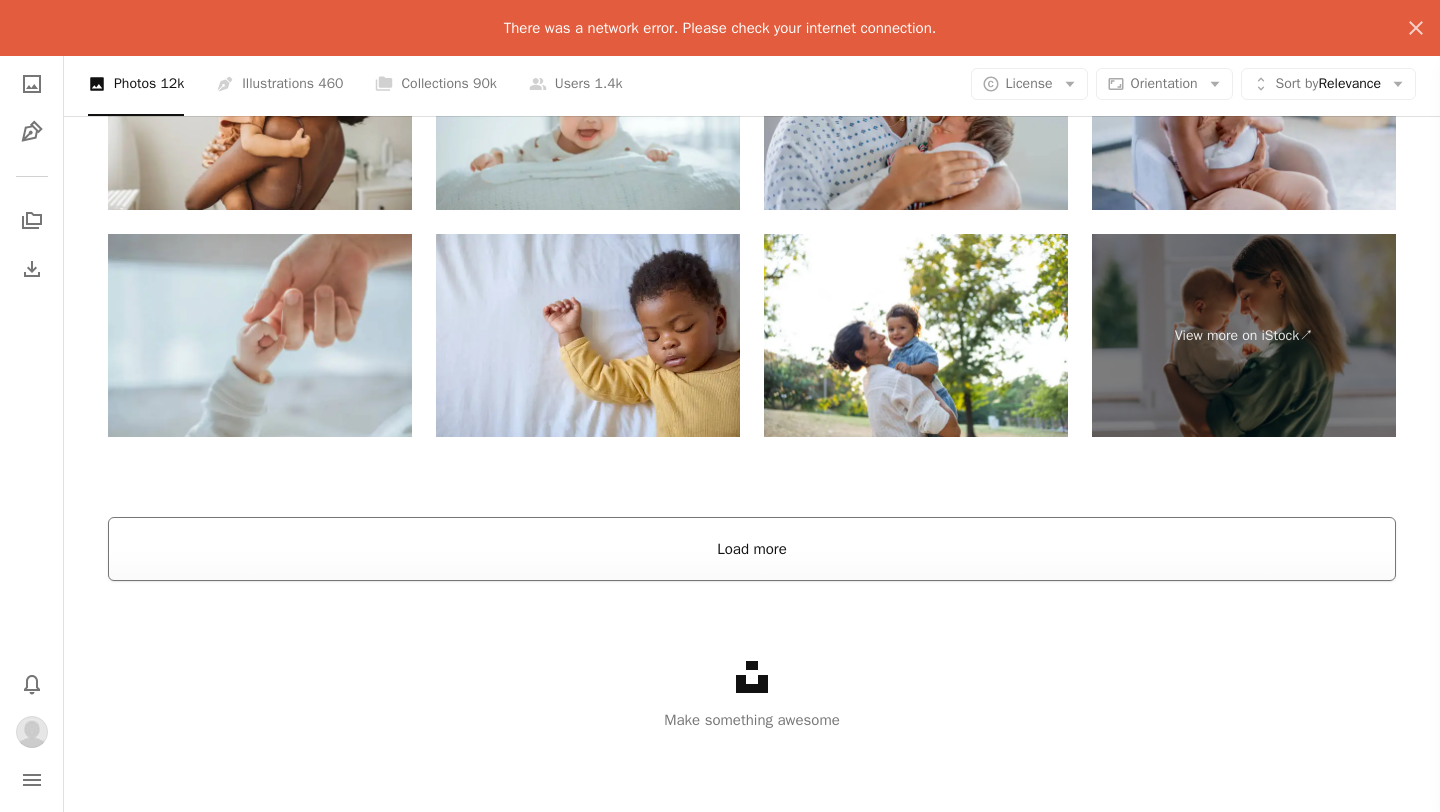 click on "Load more" at bounding box center [752, 549] 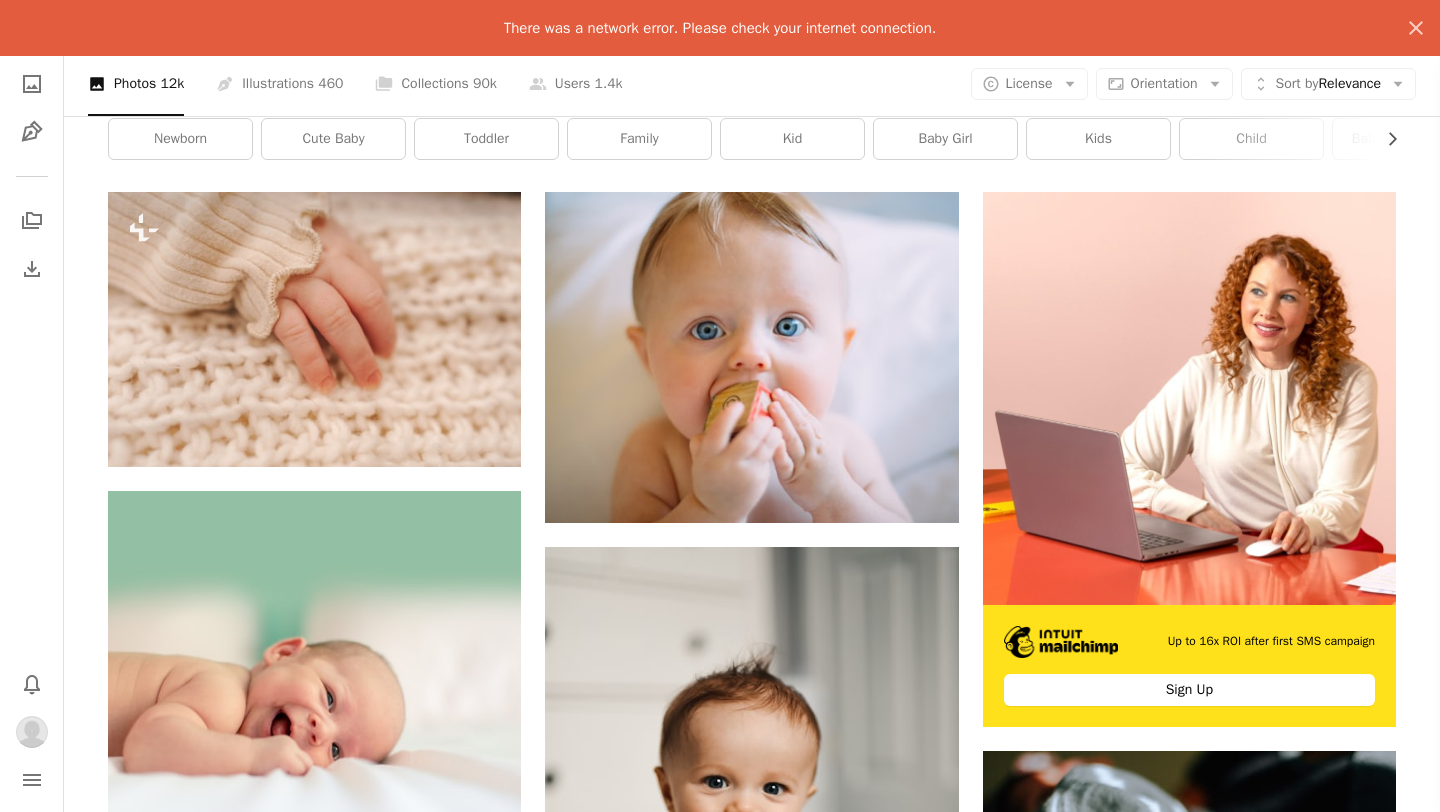 scroll, scrollTop: 116, scrollLeft: 0, axis: vertical 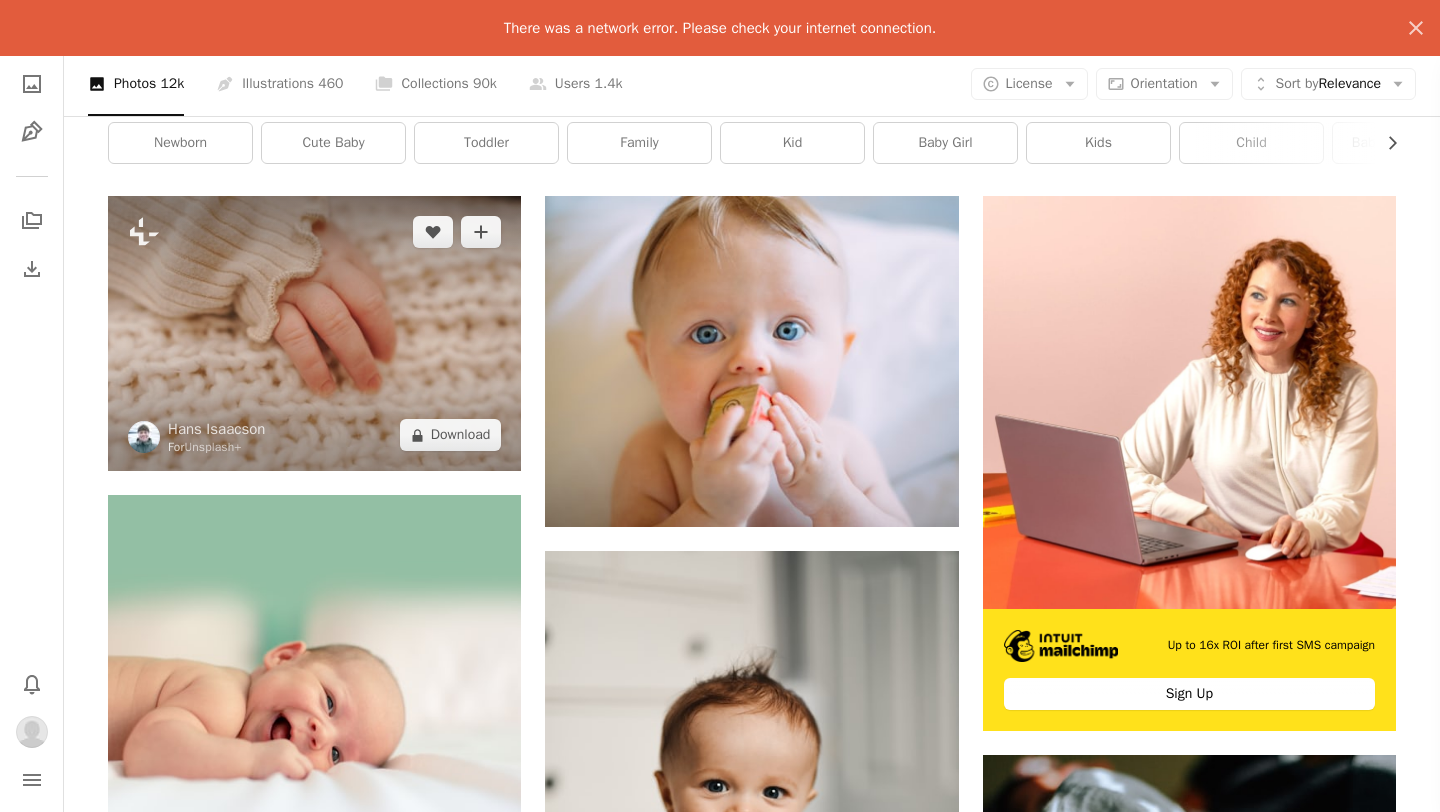 click at bounding box center (314, 333) 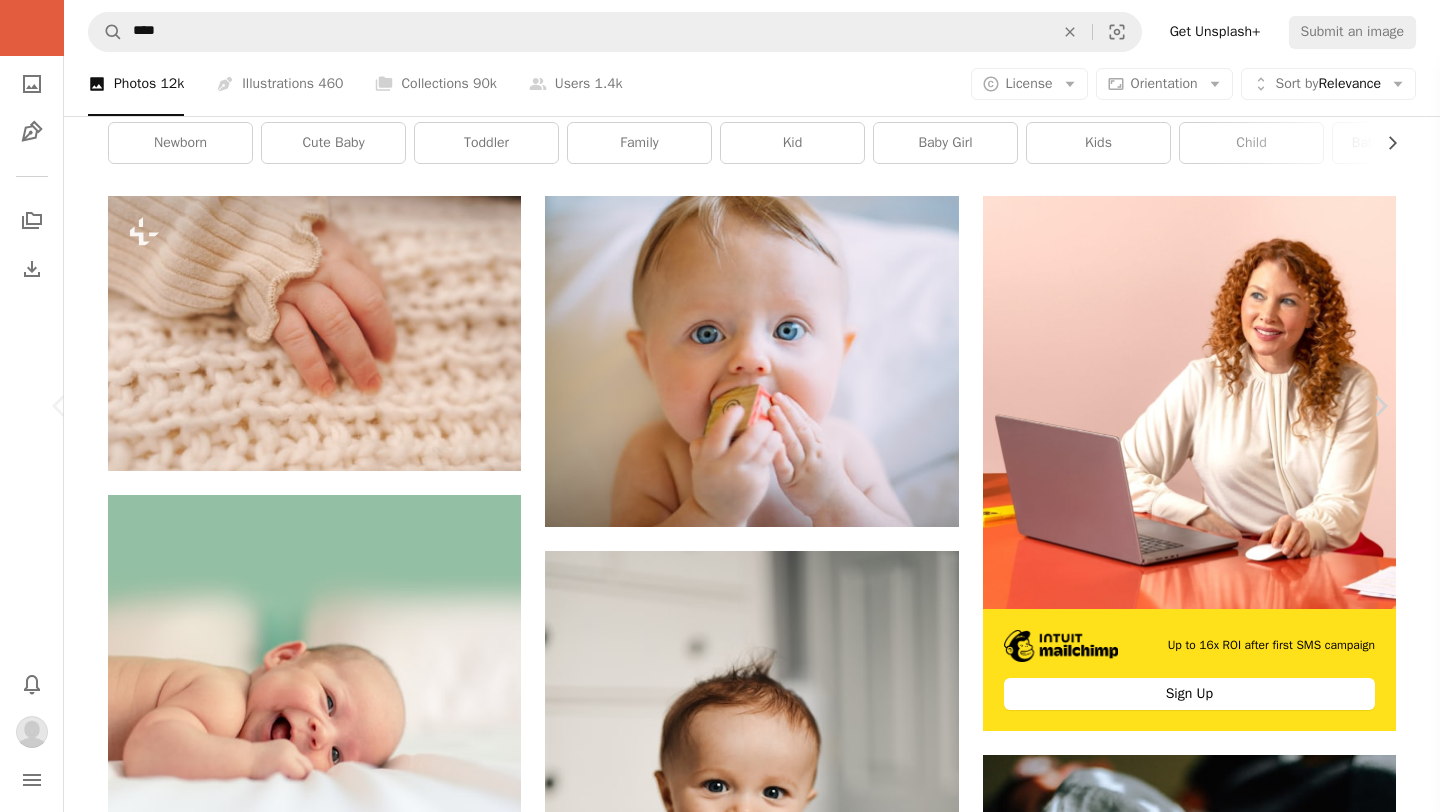 scroll, scrollTop: 1257, scrollLeft: 0, axis: vertical 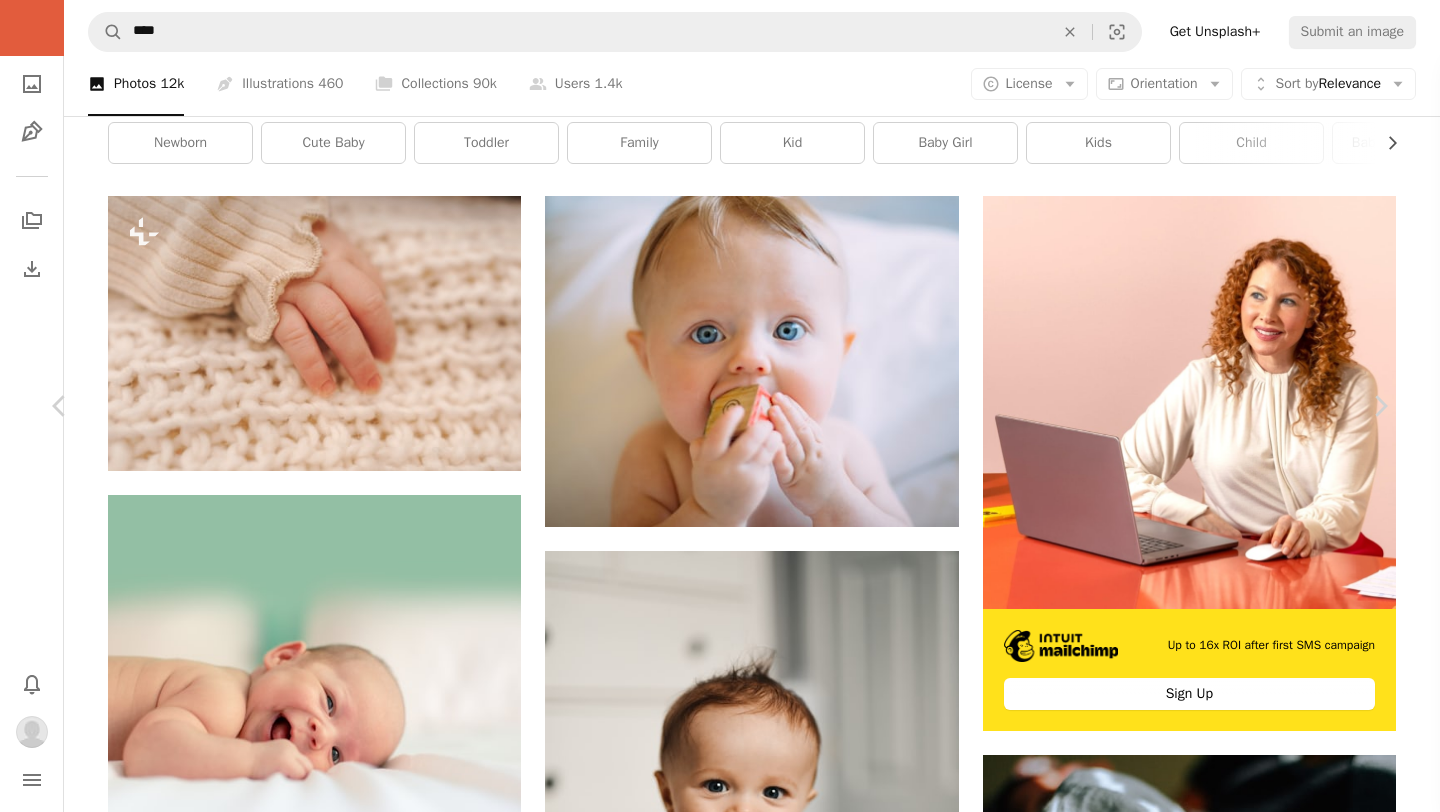 click at bounding box center [325, 7110] 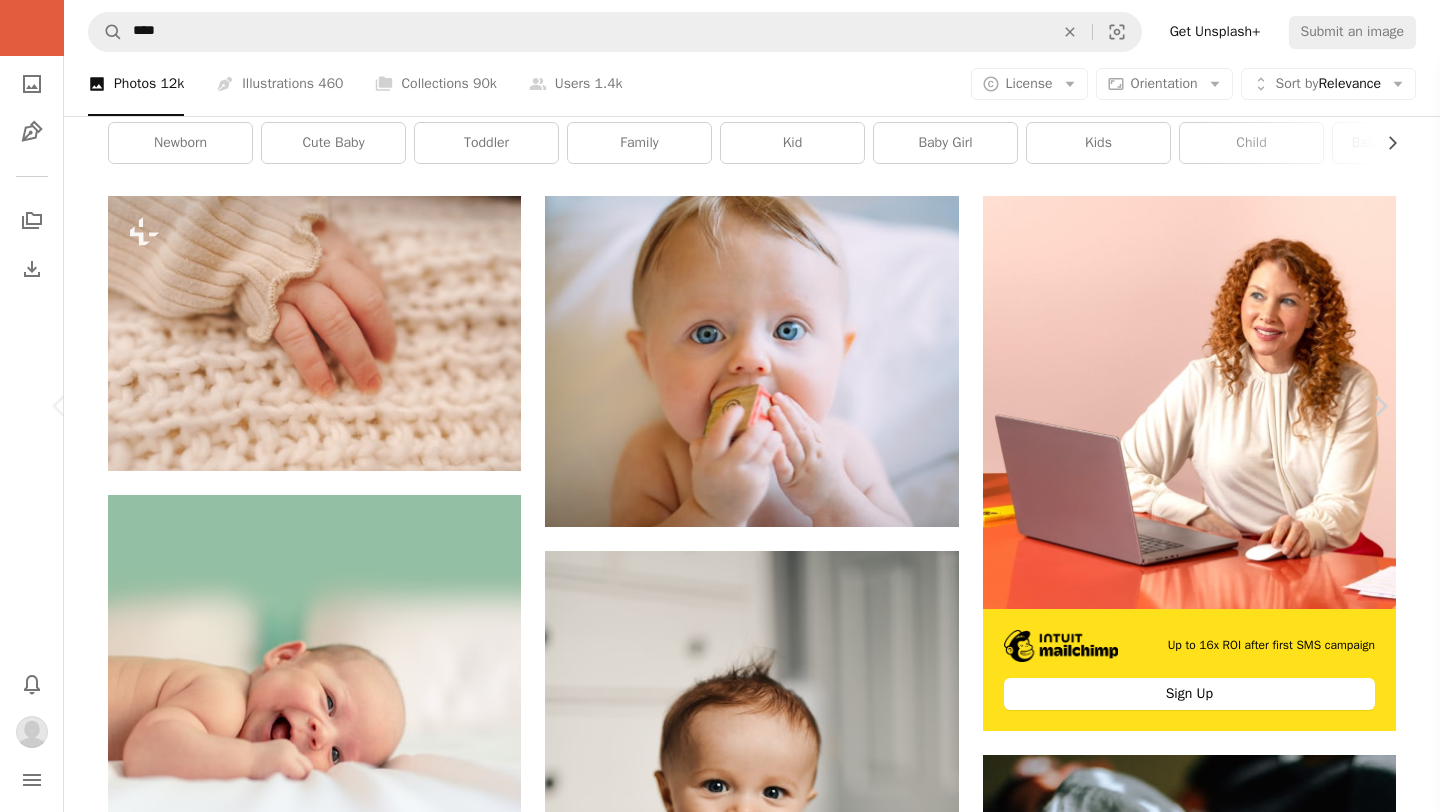 scroll, scrollTop: 1843, scrollLeft: 0, axis: vertical 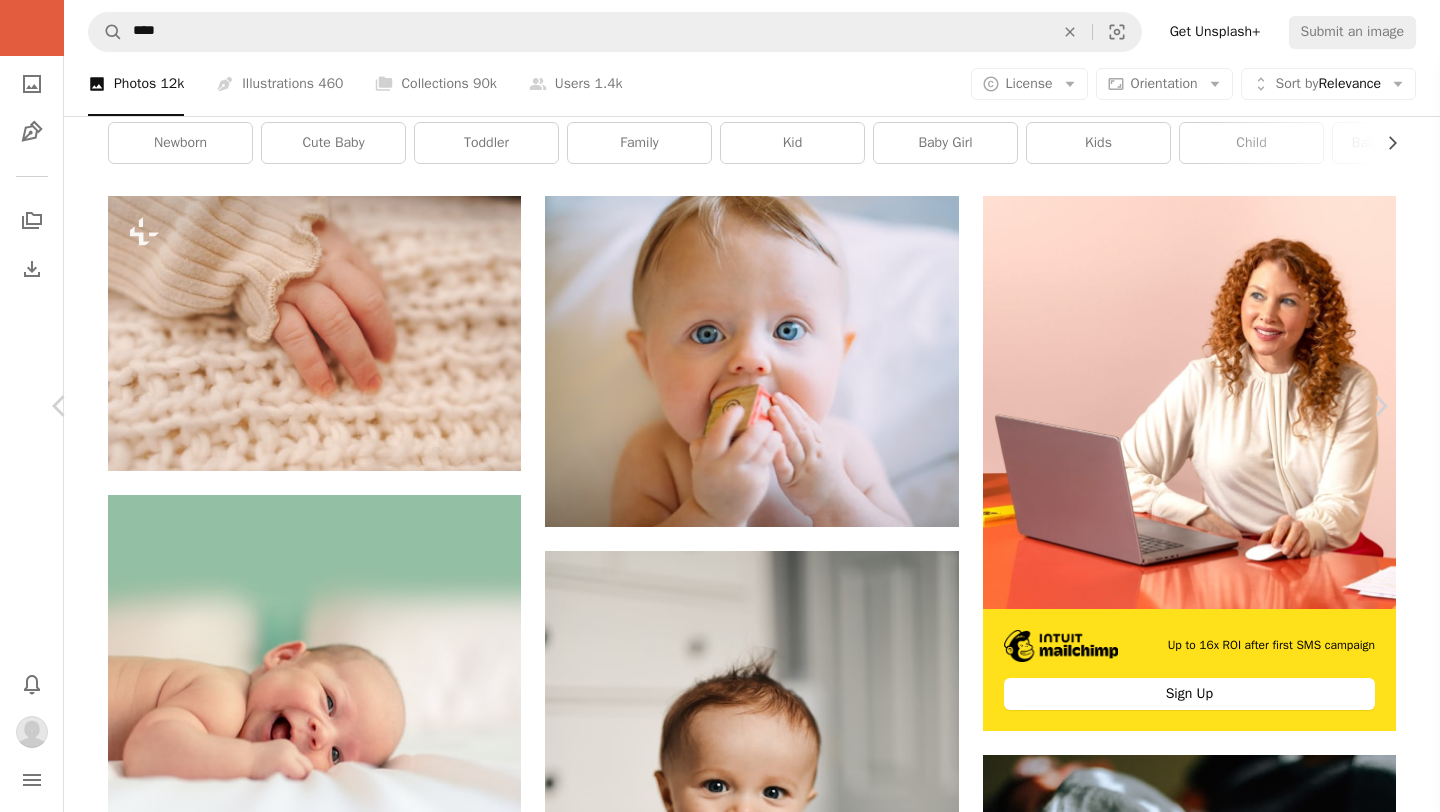 click on "Chevron right" at bounding box center (1245, 7085) 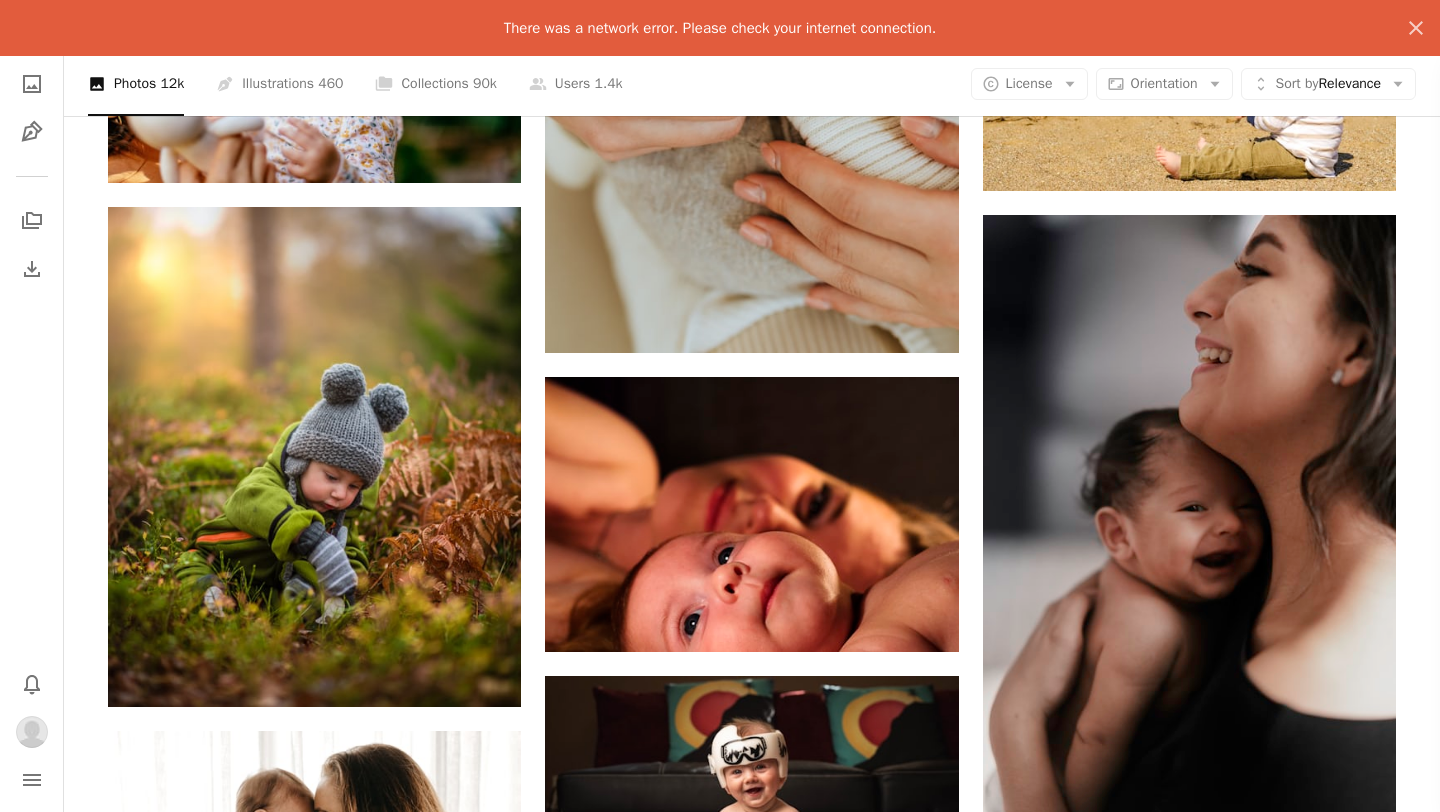 scroll, scrollTop: 7982, scrollLeft: 0, axis: vertical 